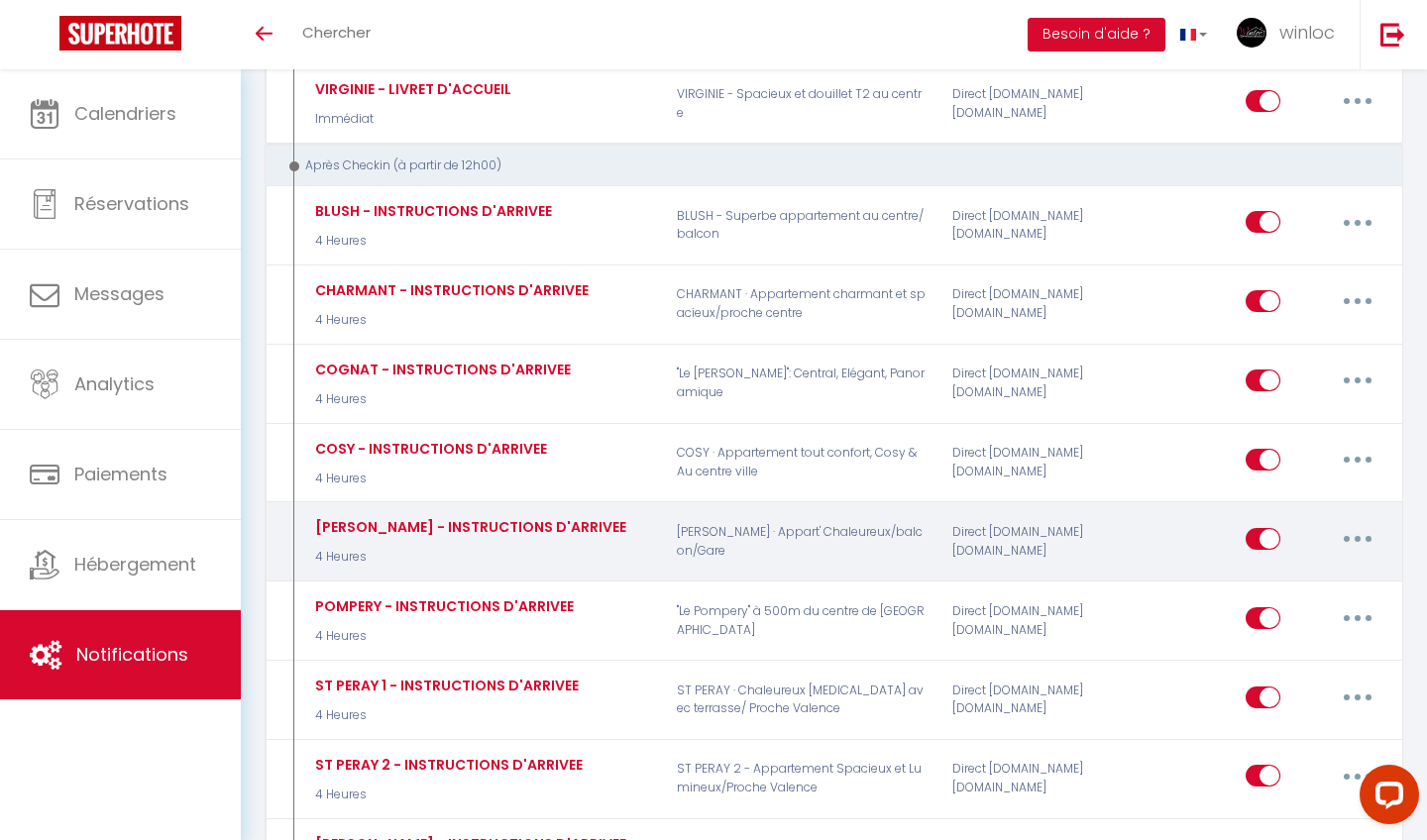 scroll, scrollTop: 2664, scrollLeft: 0, axis: vertical 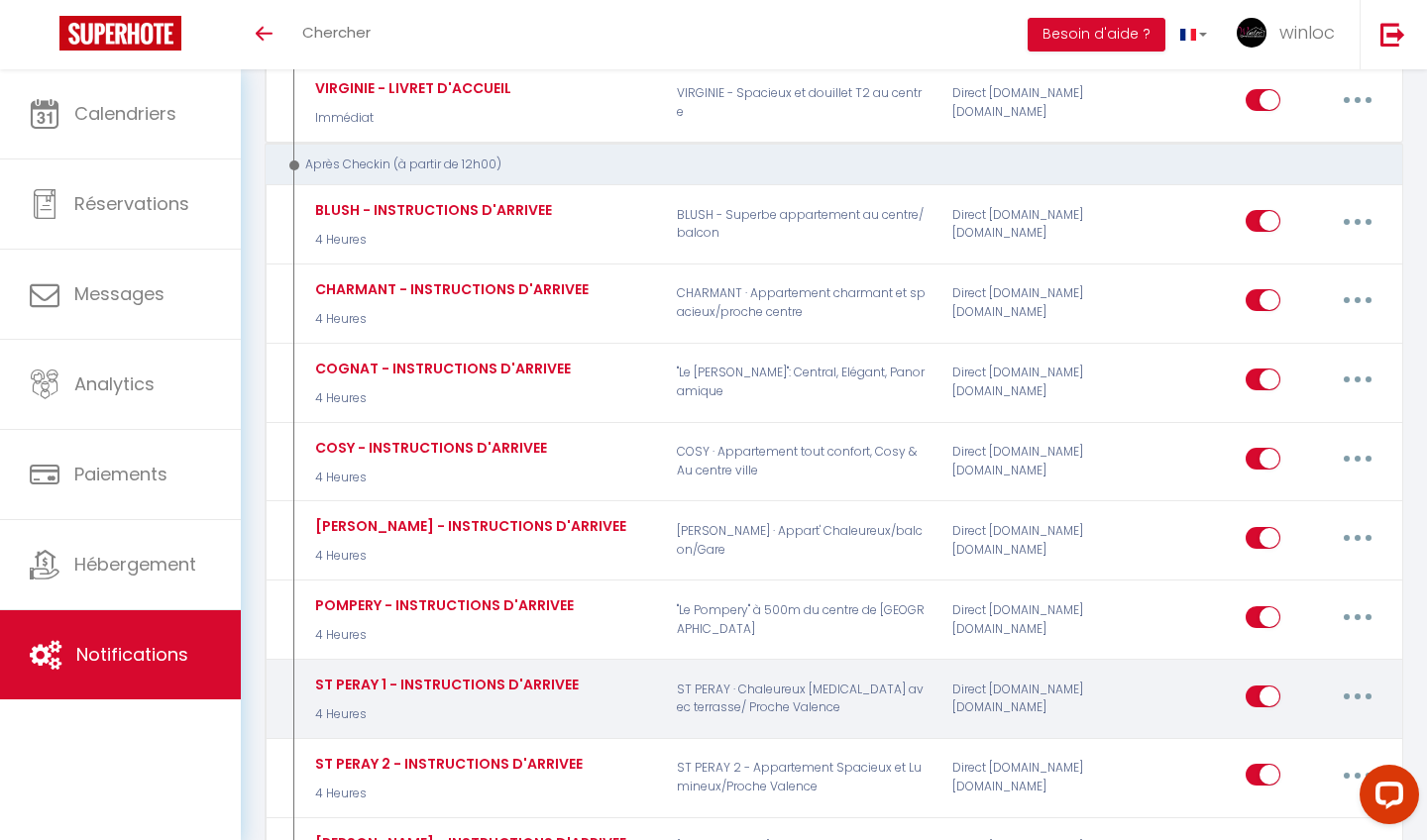 click at bounding box center (1358, 696) 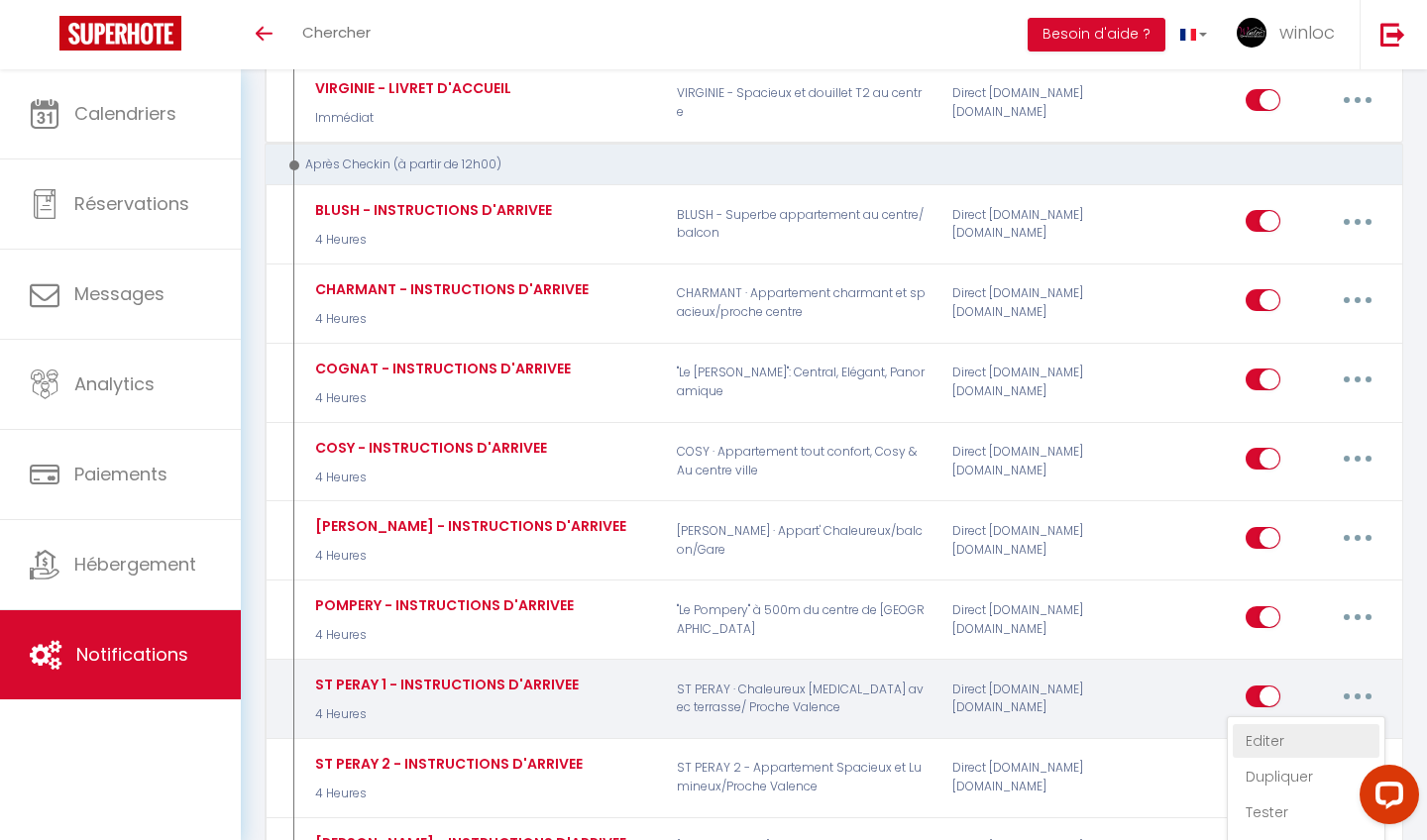 click on "Editer" at bounding box center (1306, 741) 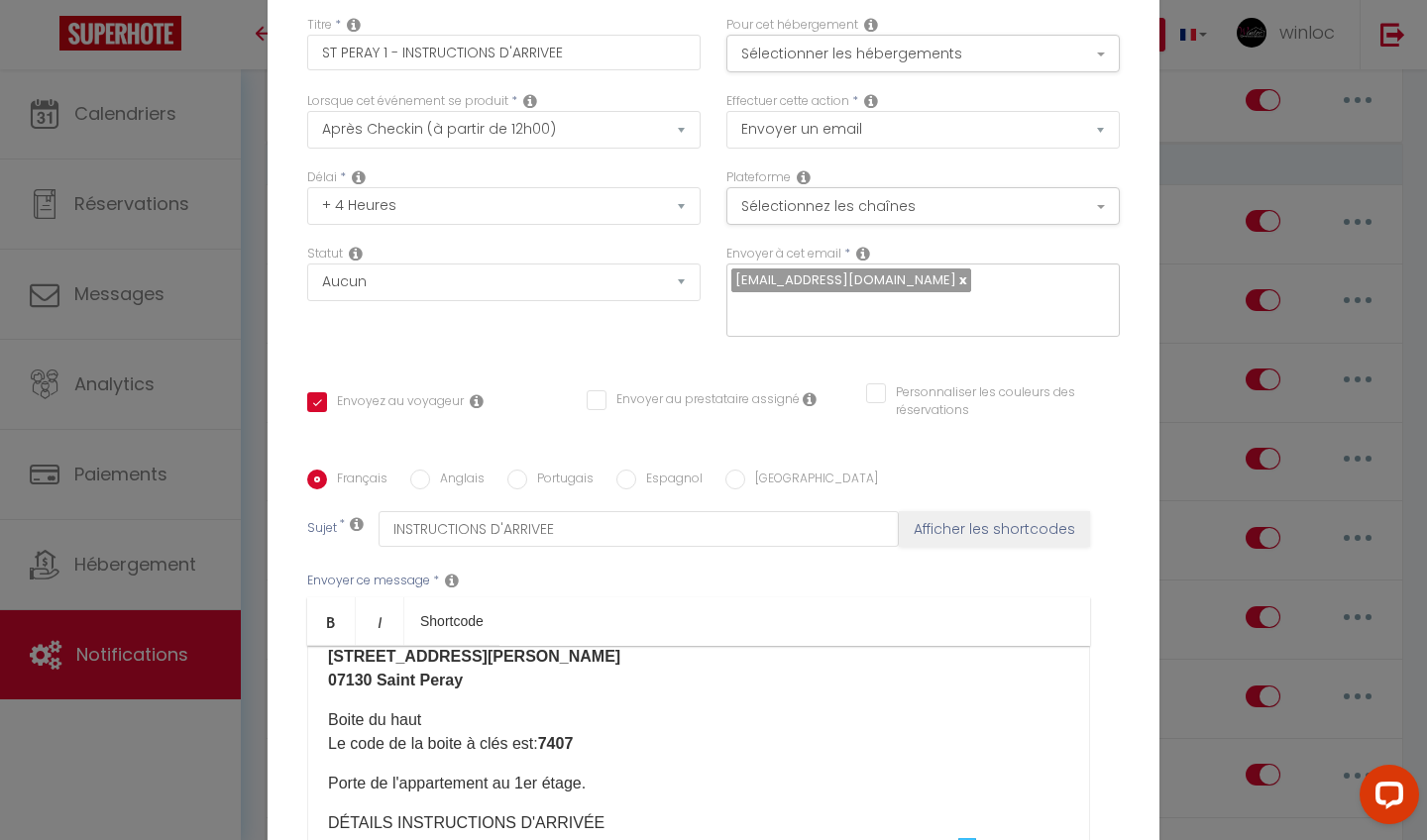 scroll, scrollTop: 126, scrollLeft: 0, axis: vertical 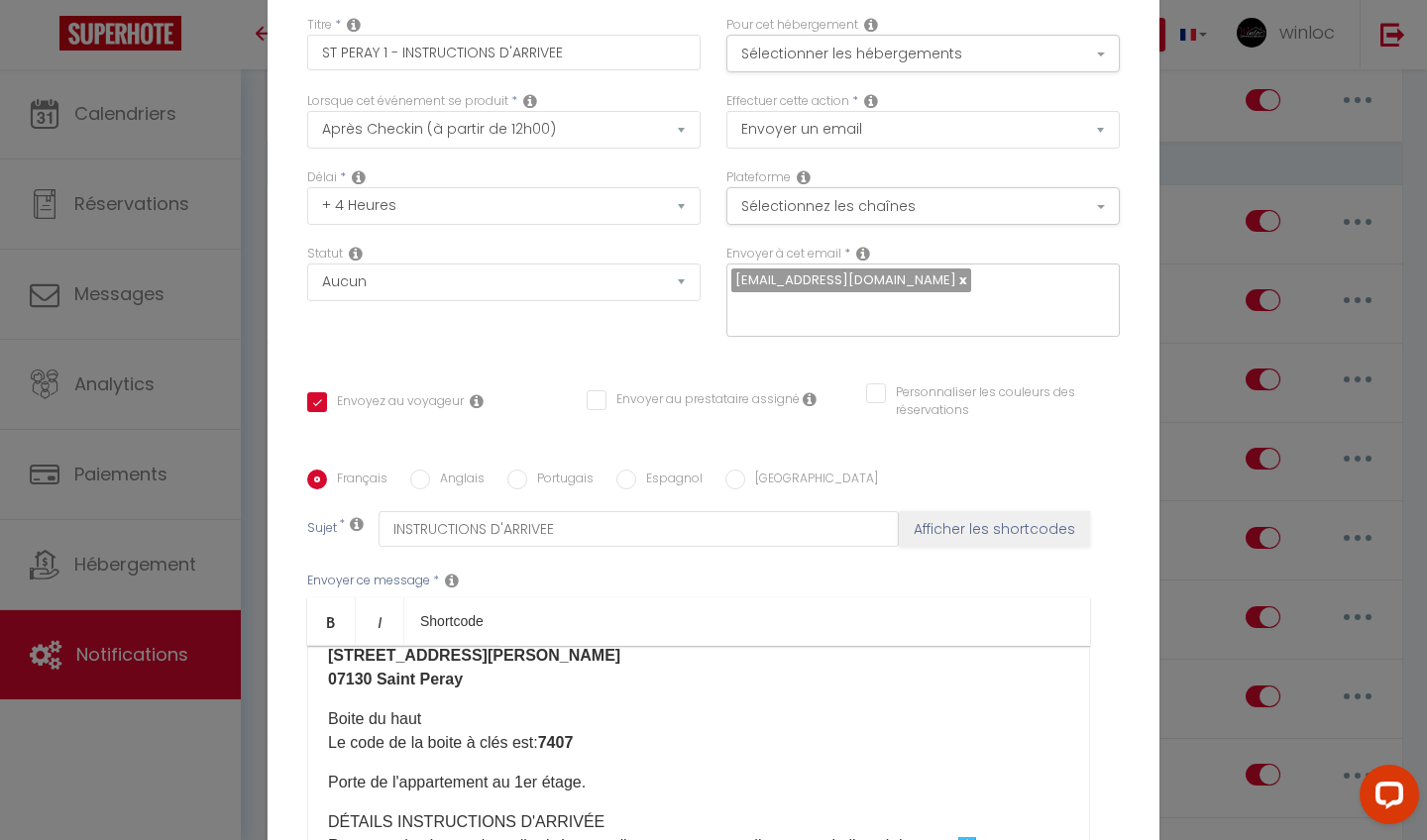 click on "Boite du haut Le code de la boite à clés est:  7407" at bounding box center [699, 731] 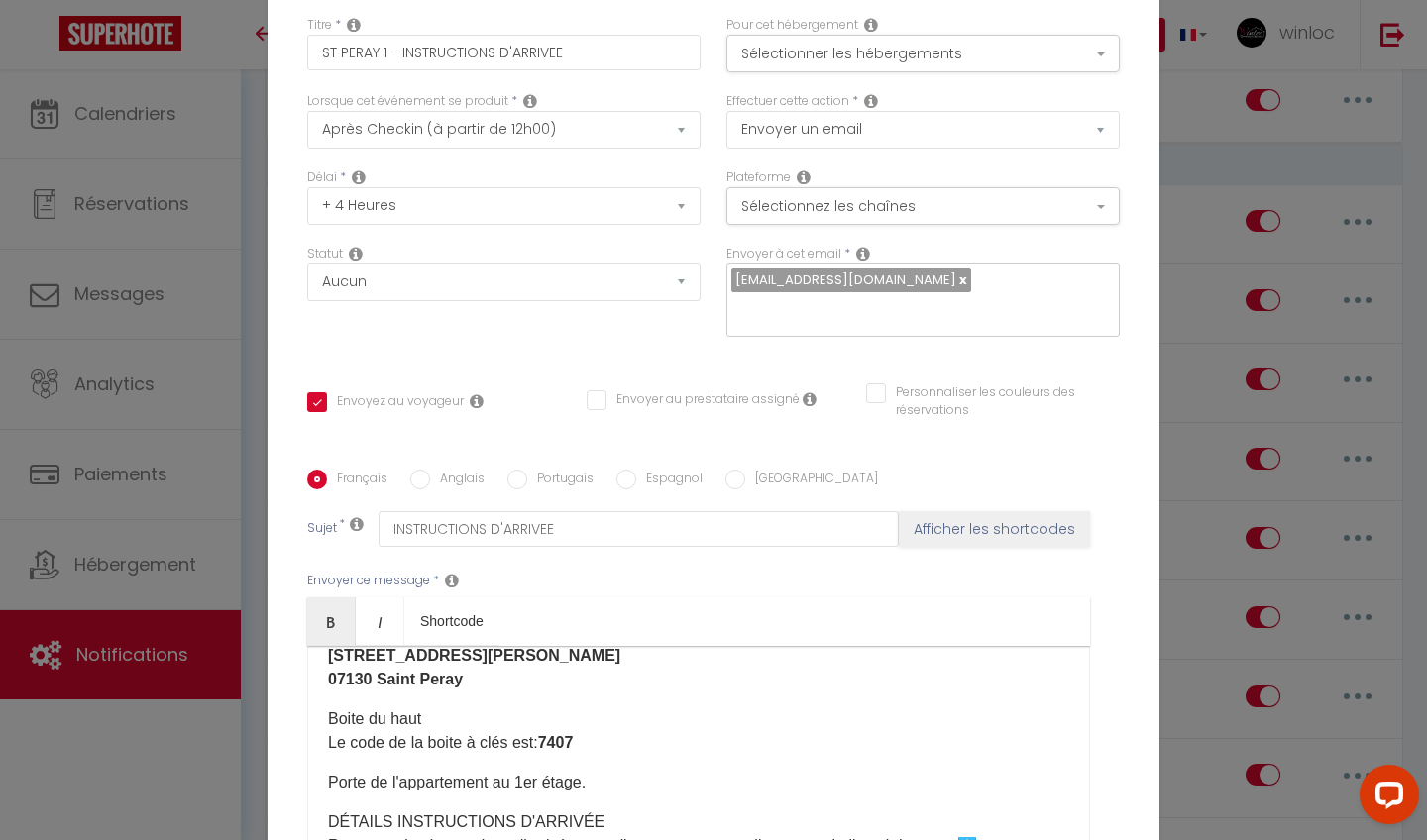 type 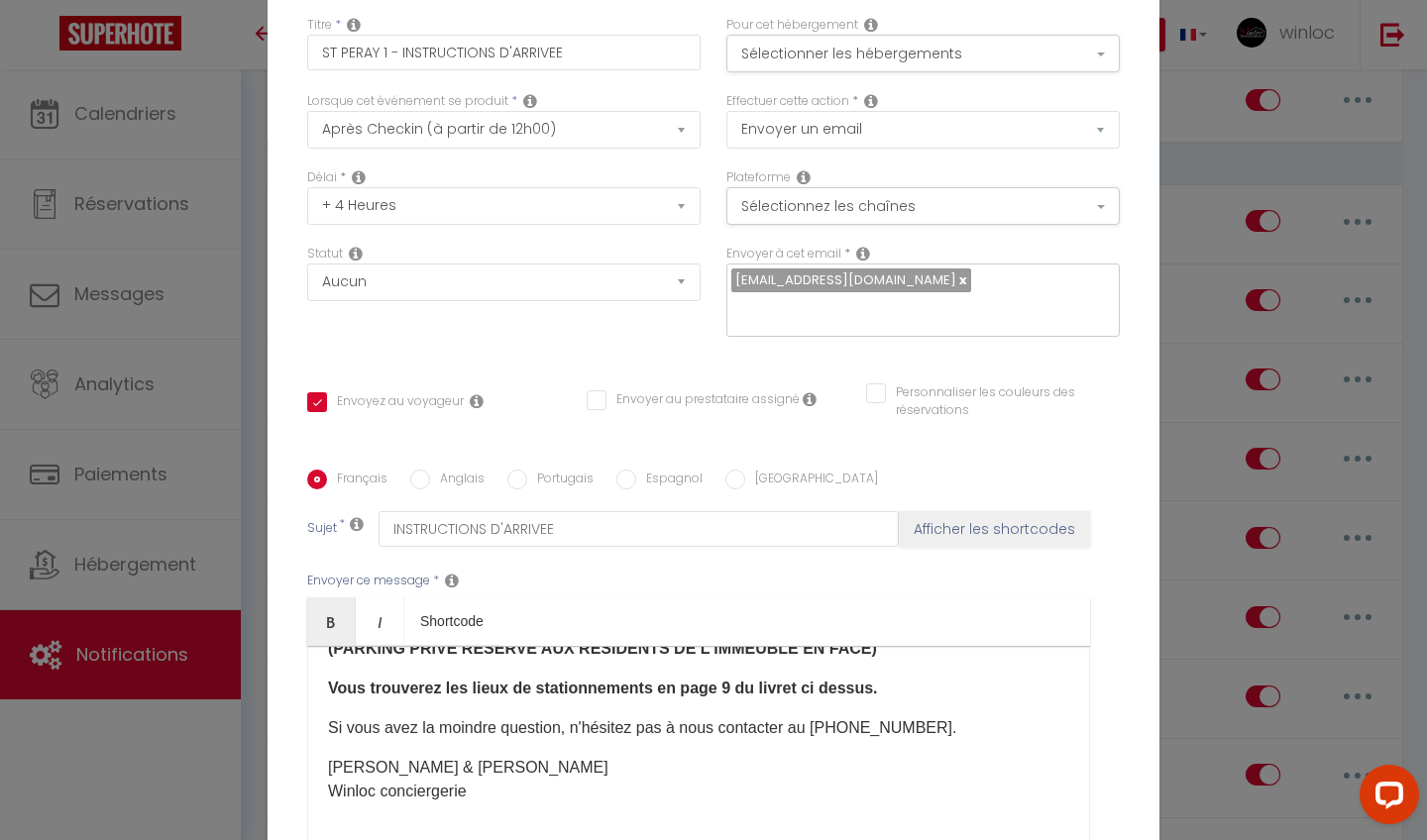 scroll, scrollTop: 529, scrollLeft: 0, axis: vertical 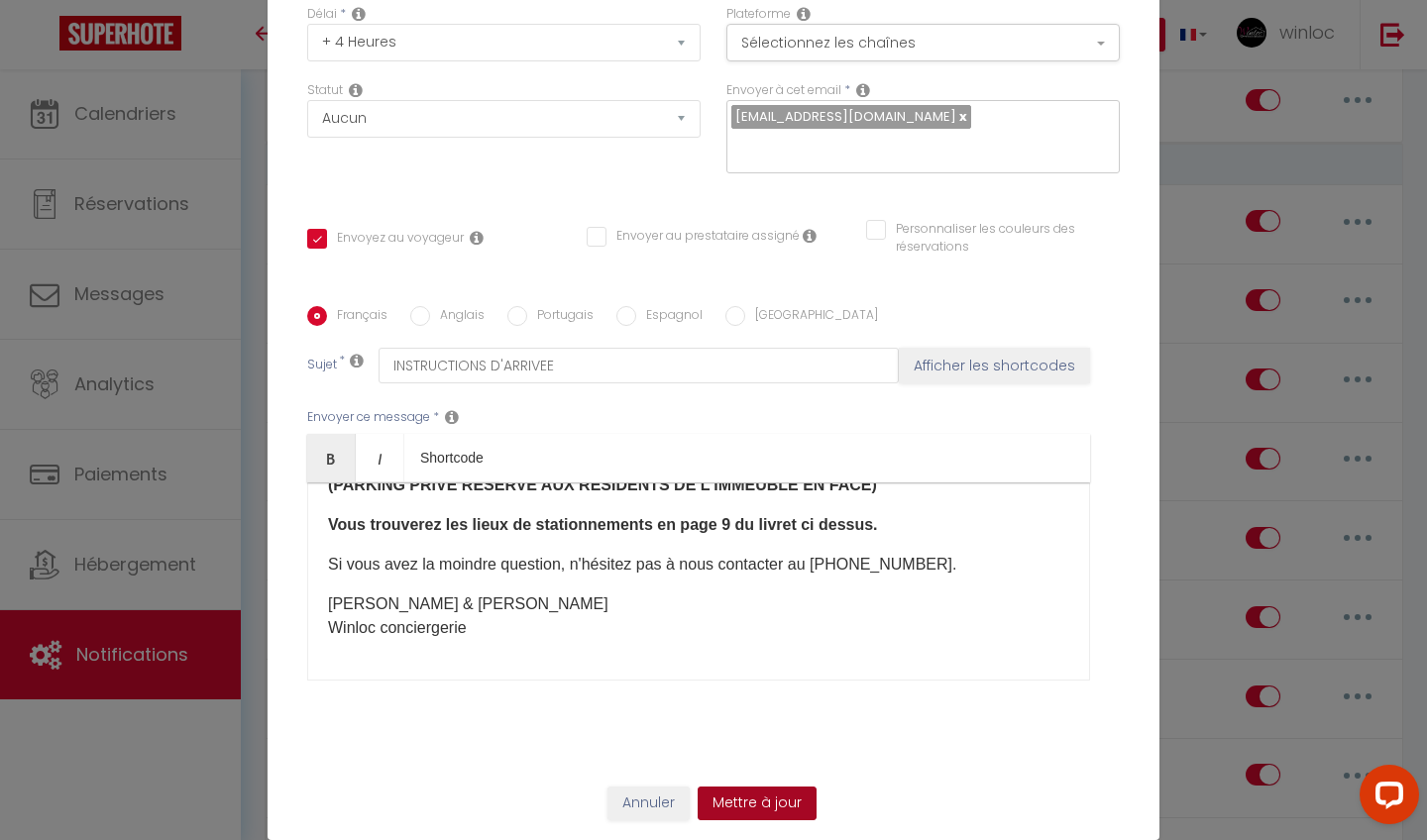 click on "Mettre à jour" at bounding box center (757, 803) 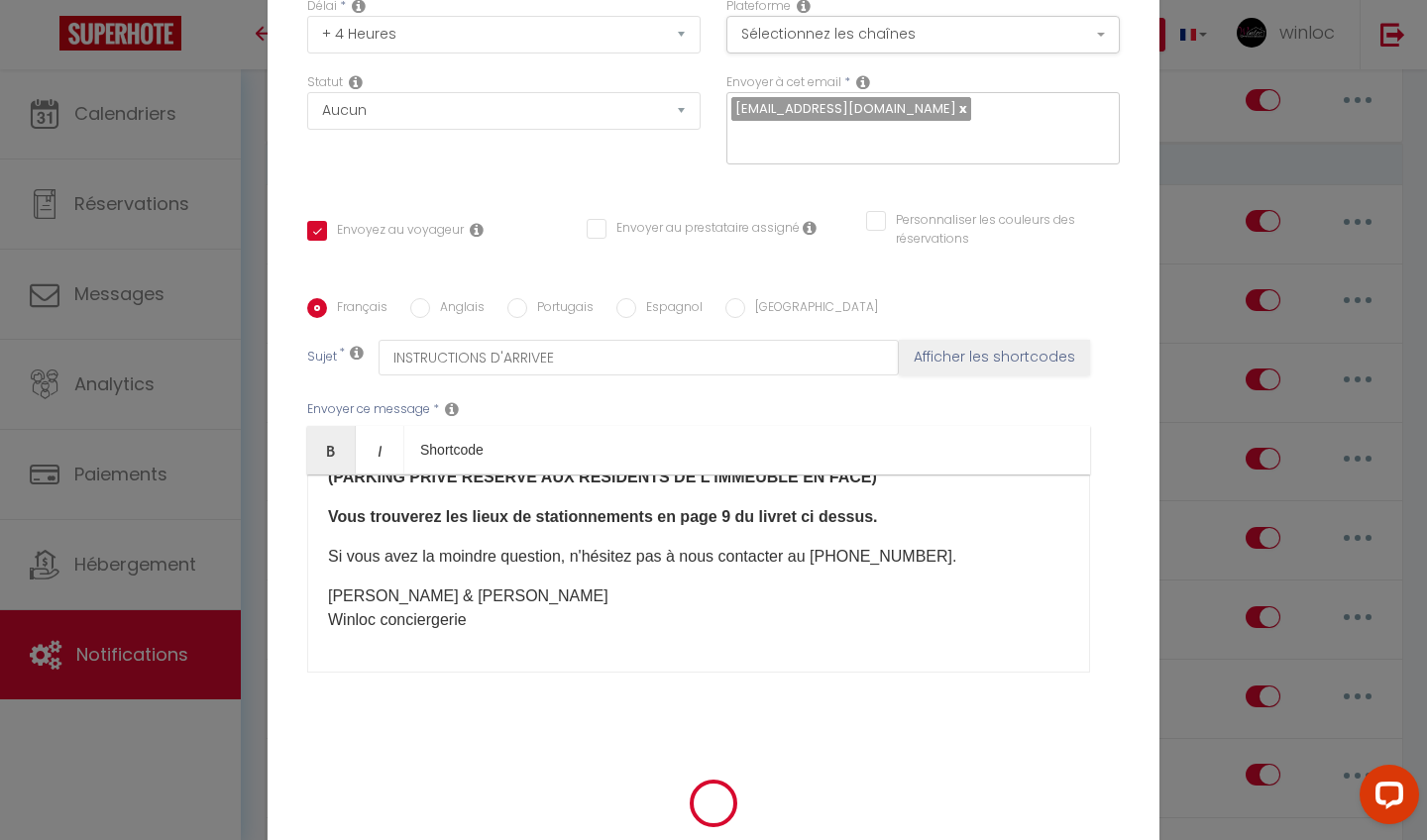 checkbox on "true" 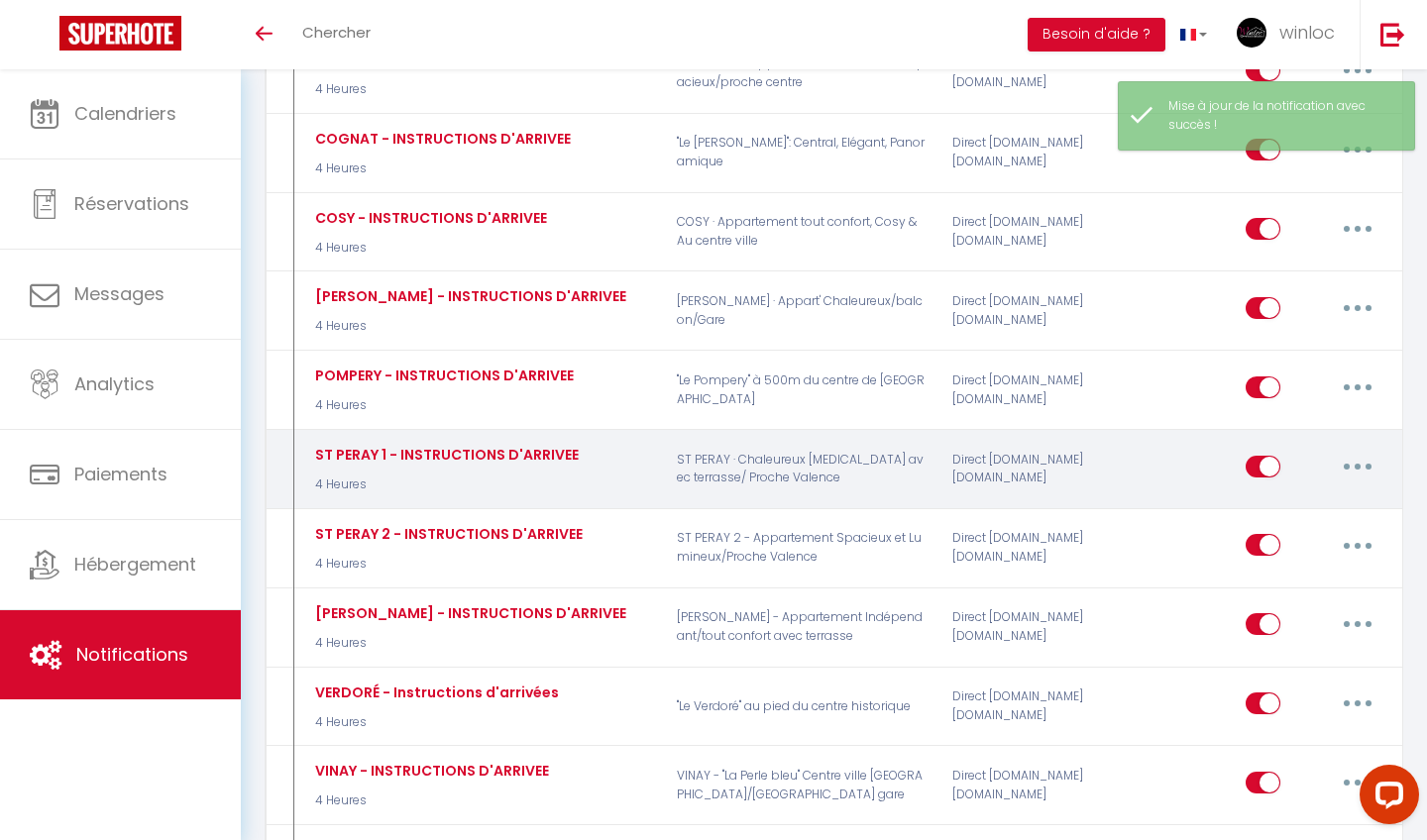 scroll, scrollTop: 2895, scrollLeft: 0, axis: vertical 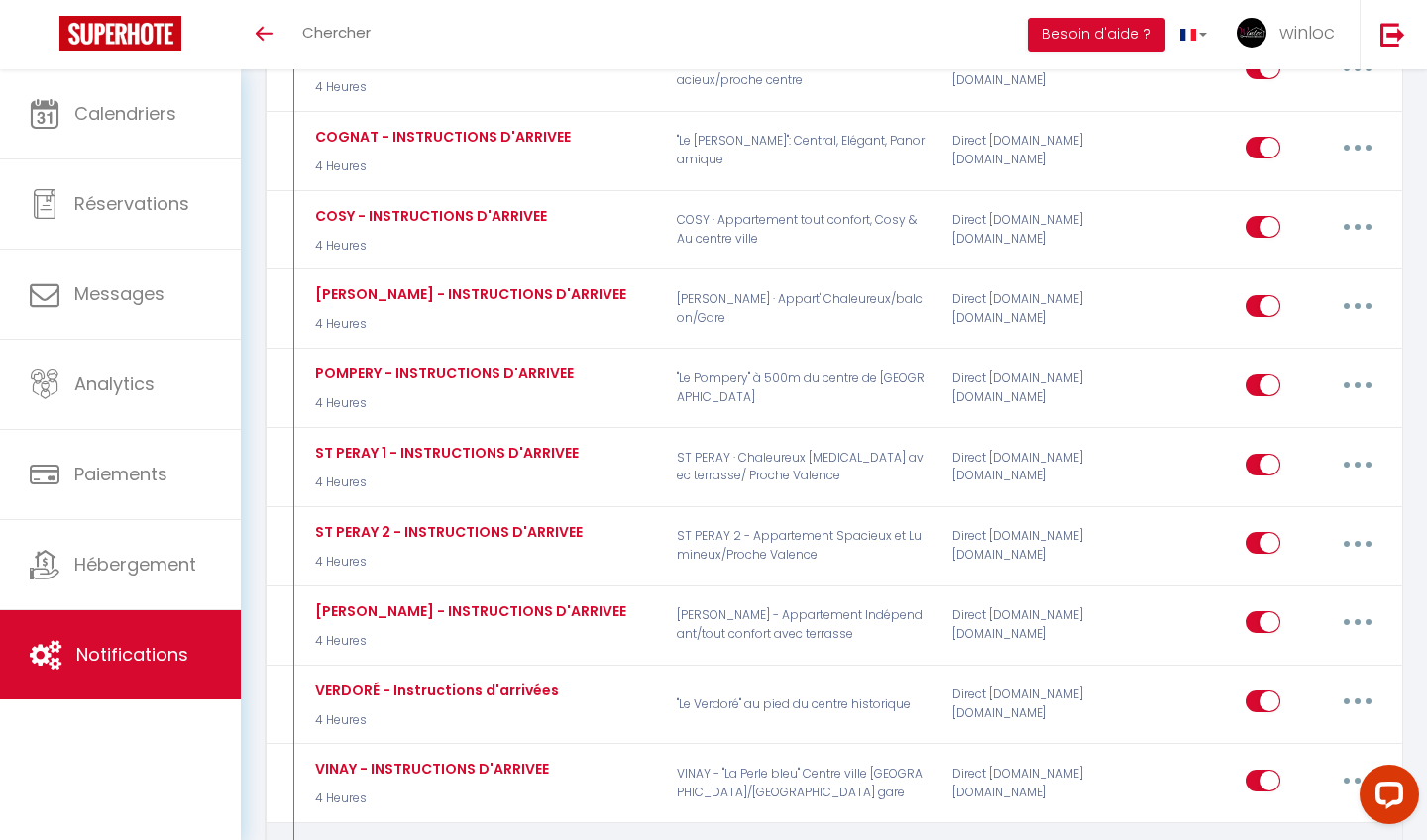 click at bounding box center [1358, 860] 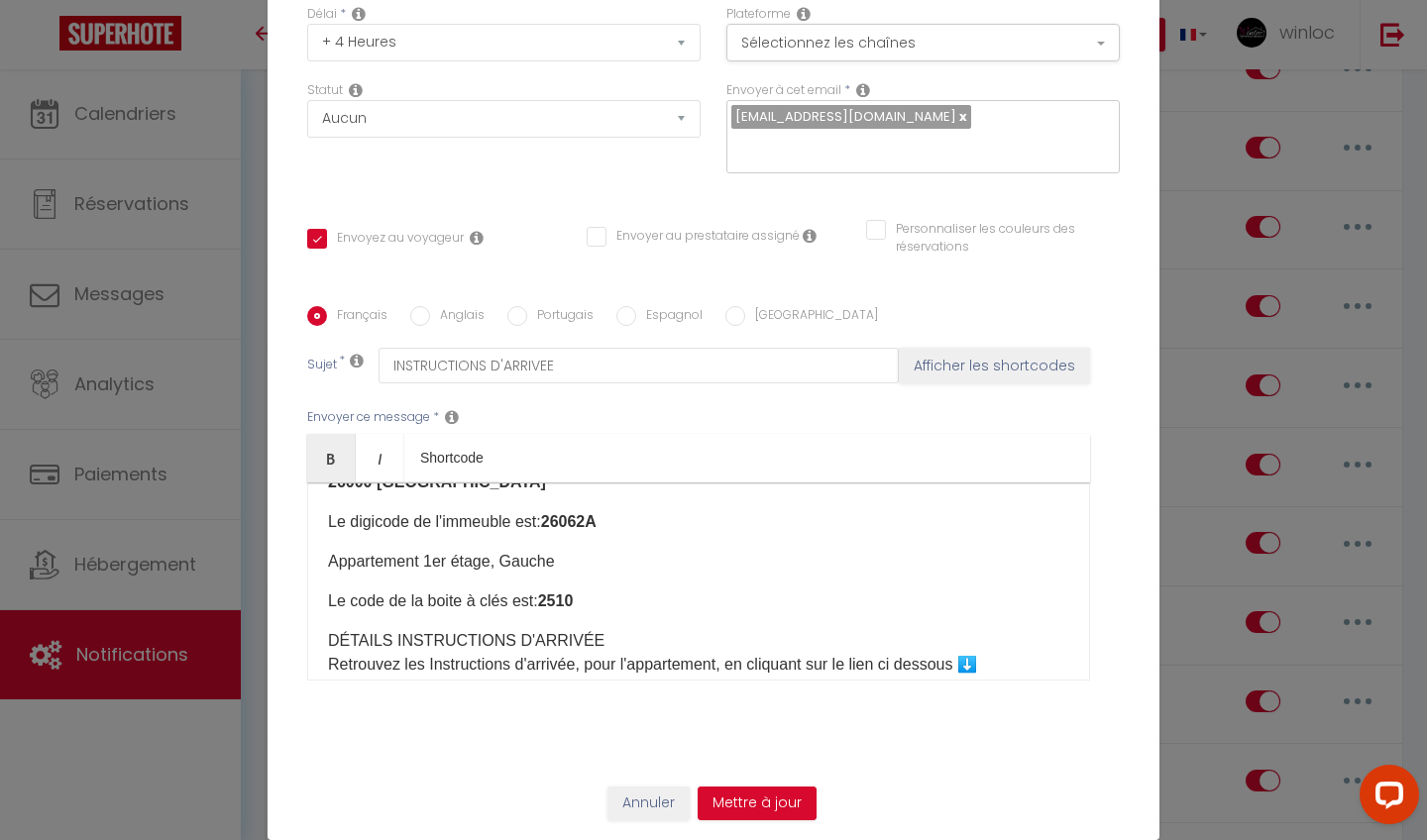 scroll, scrollTop: 162, scrollLeft: 0, axis: vertical 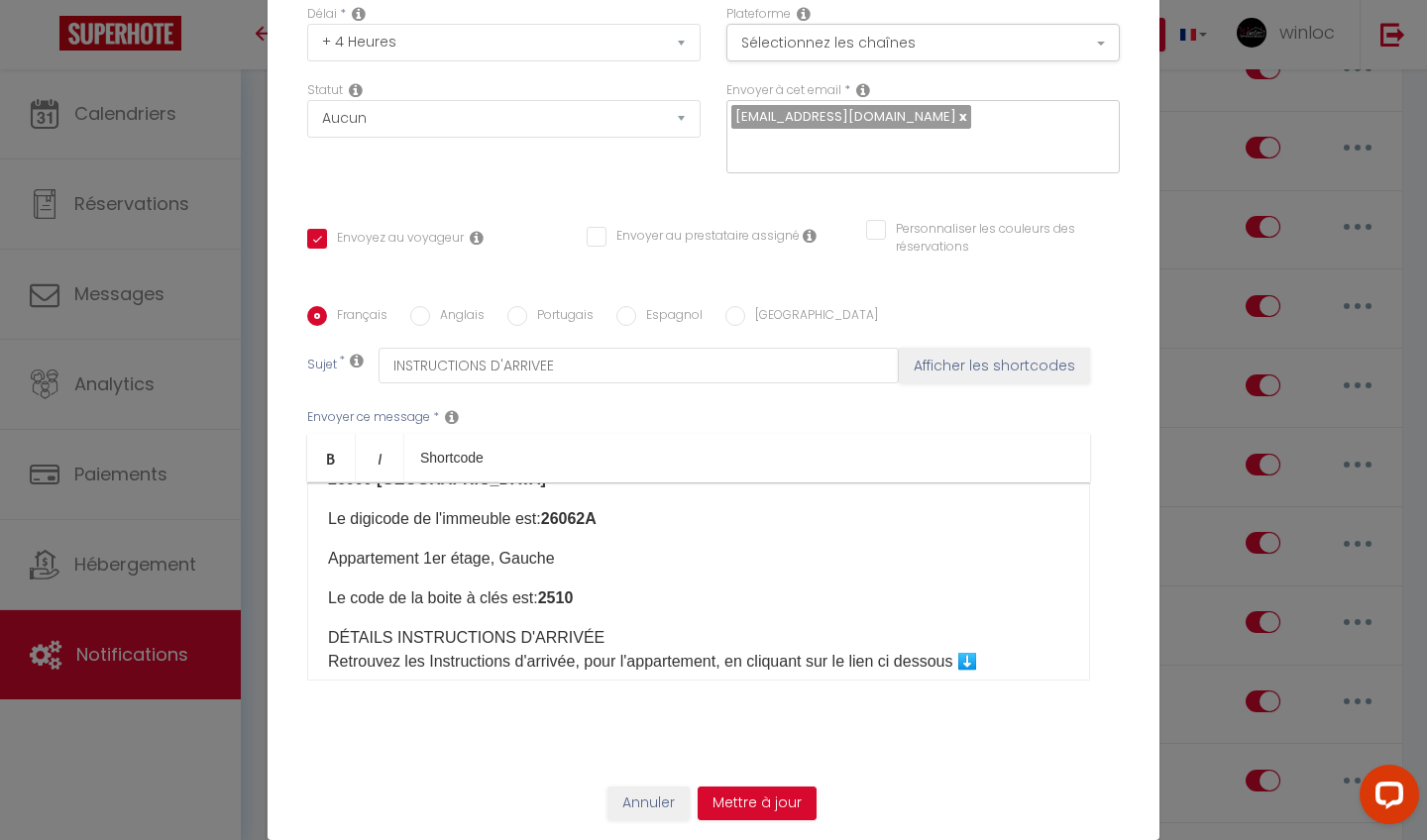 click on "Le code de la boite à clés est:  2510" at bounding box center (699, 598) 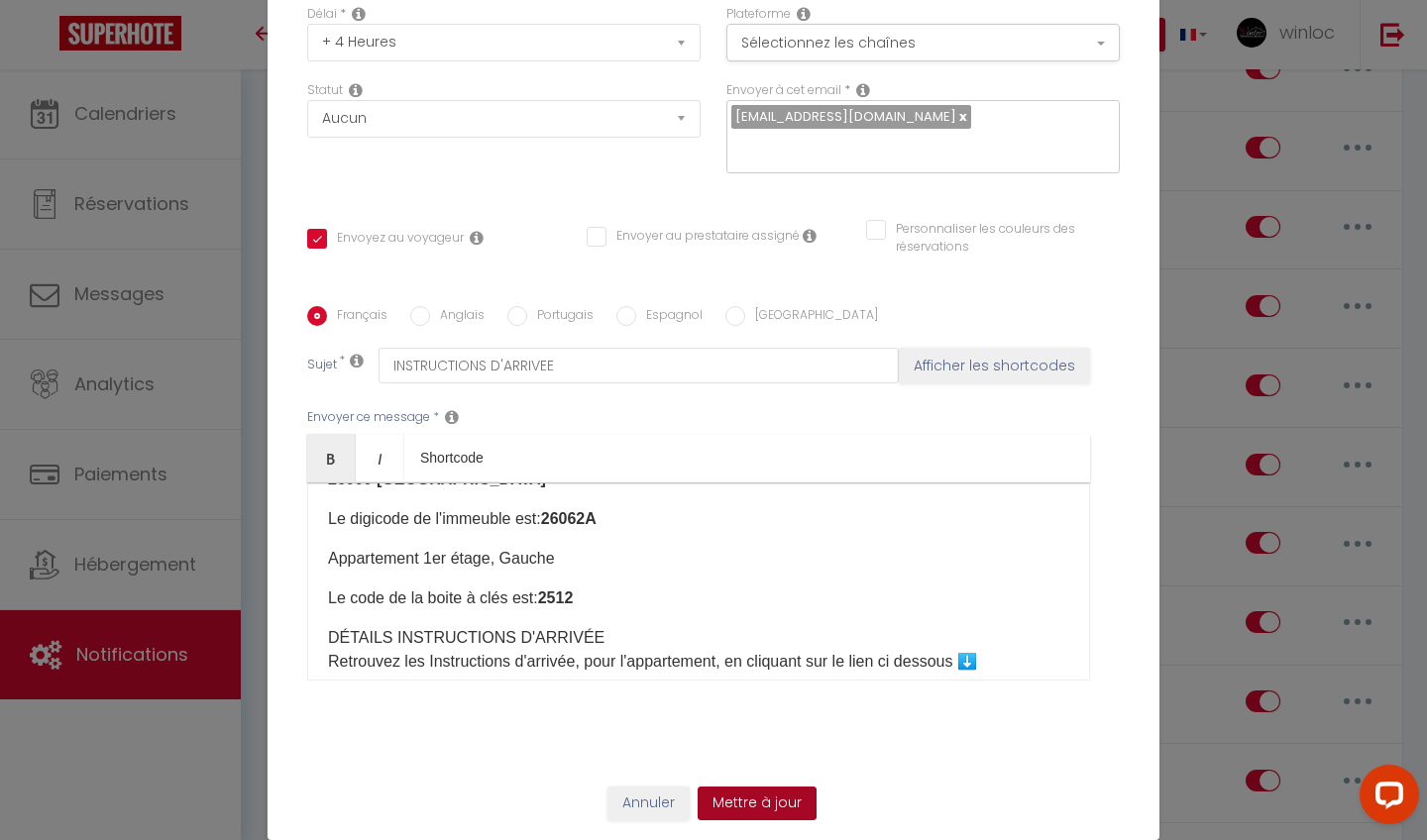 click on "Mettre à jour" at bounding box center [757, 803] 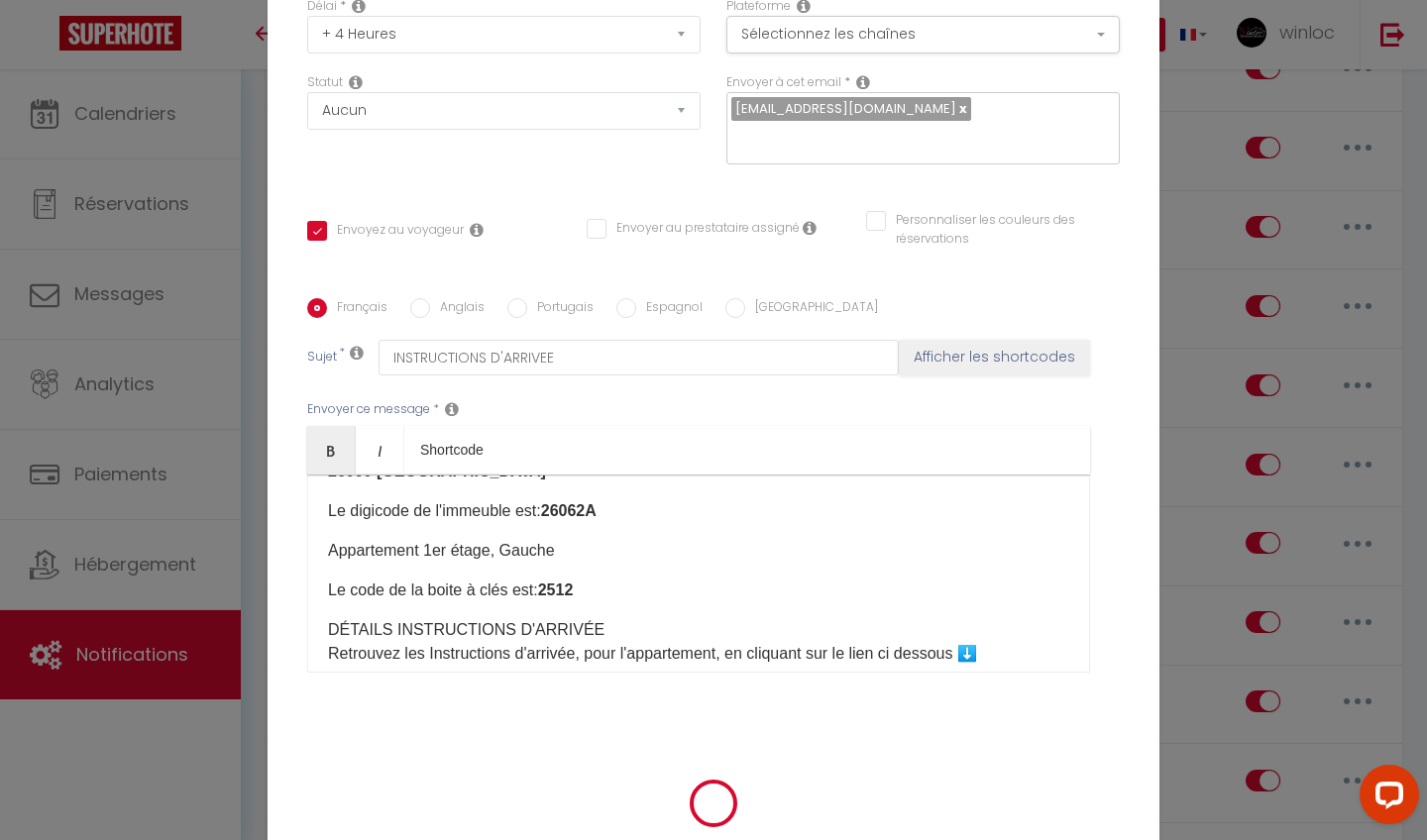 type 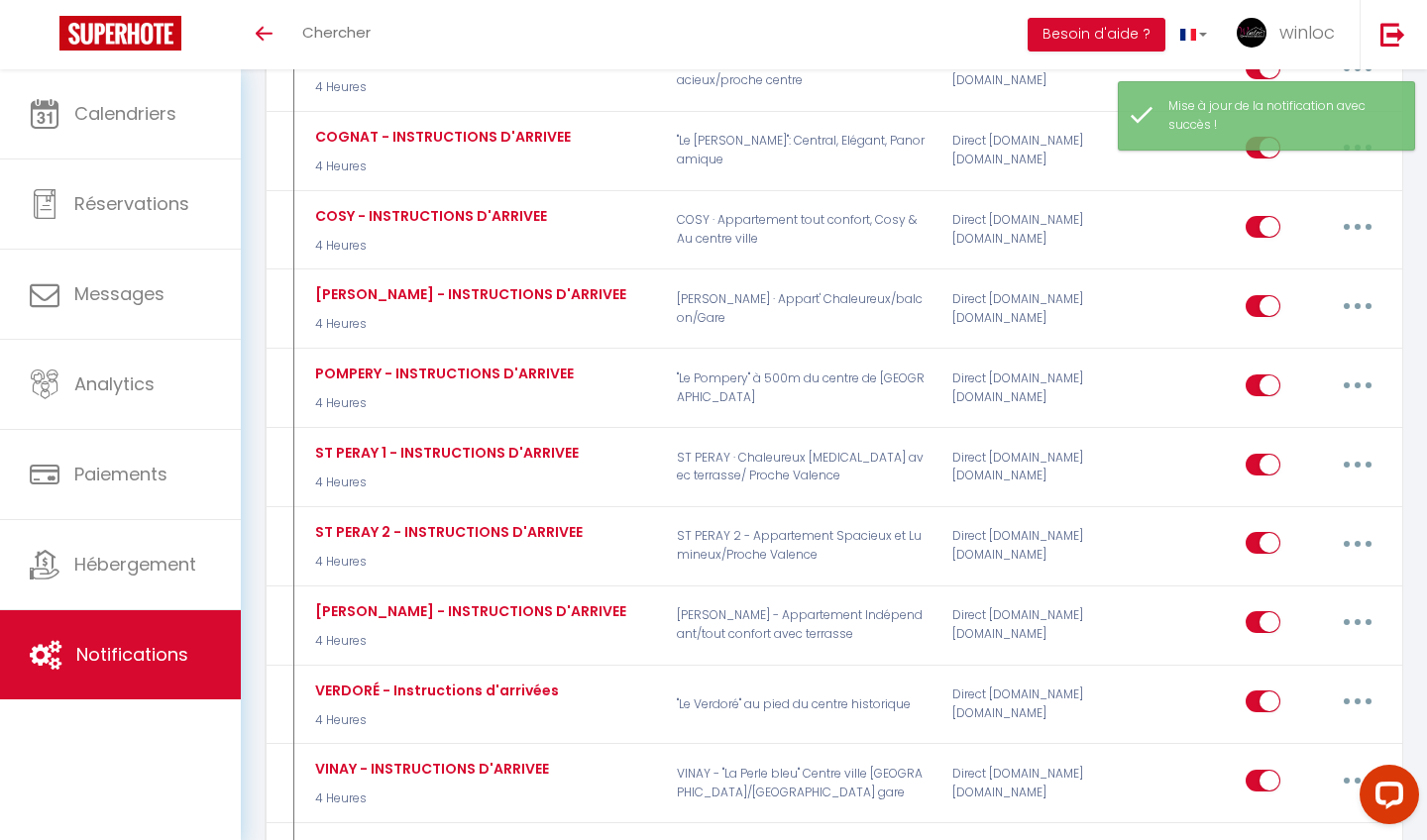 select 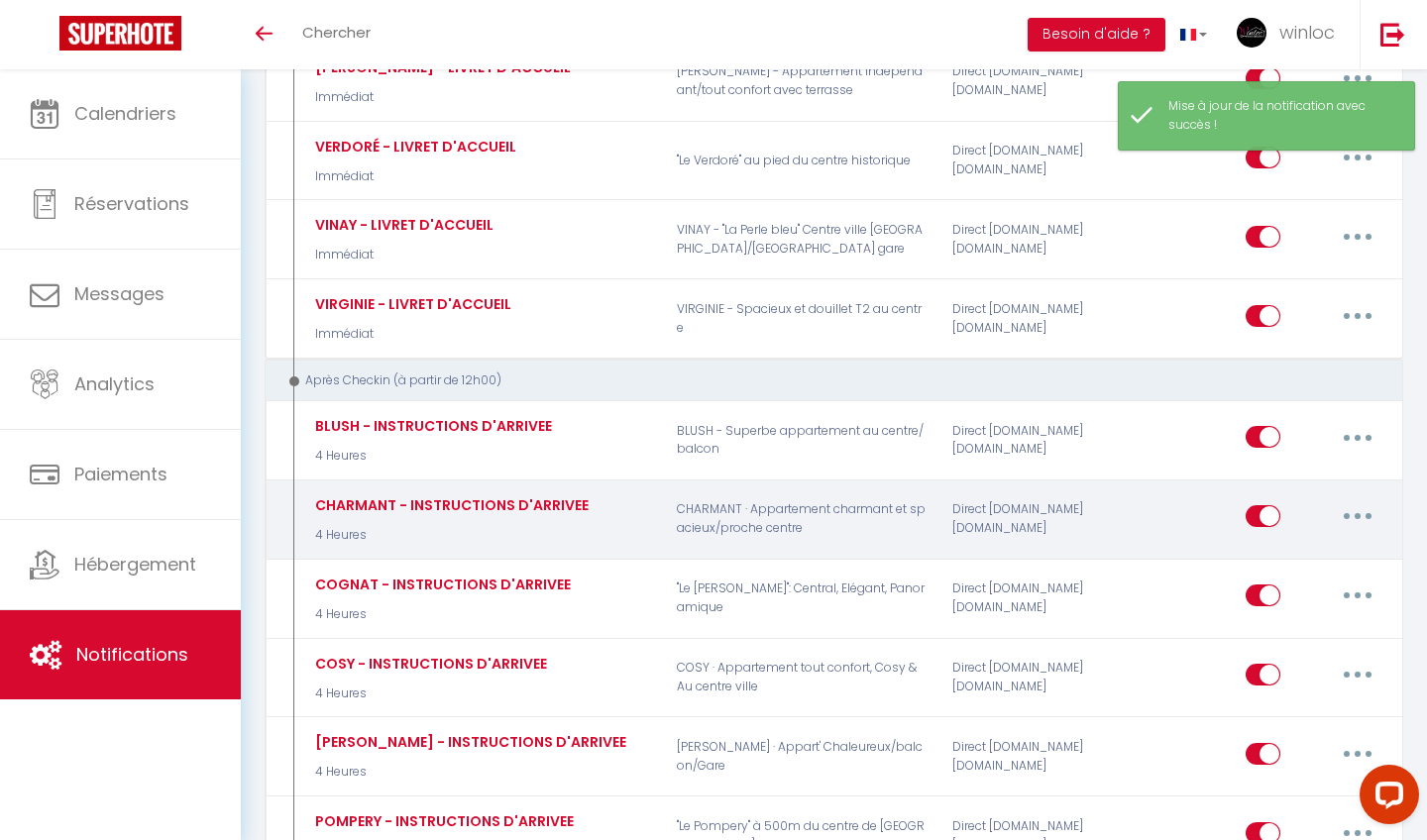 scroll, scrollTop: 2426, scrollLeft: 0, axis: vertical 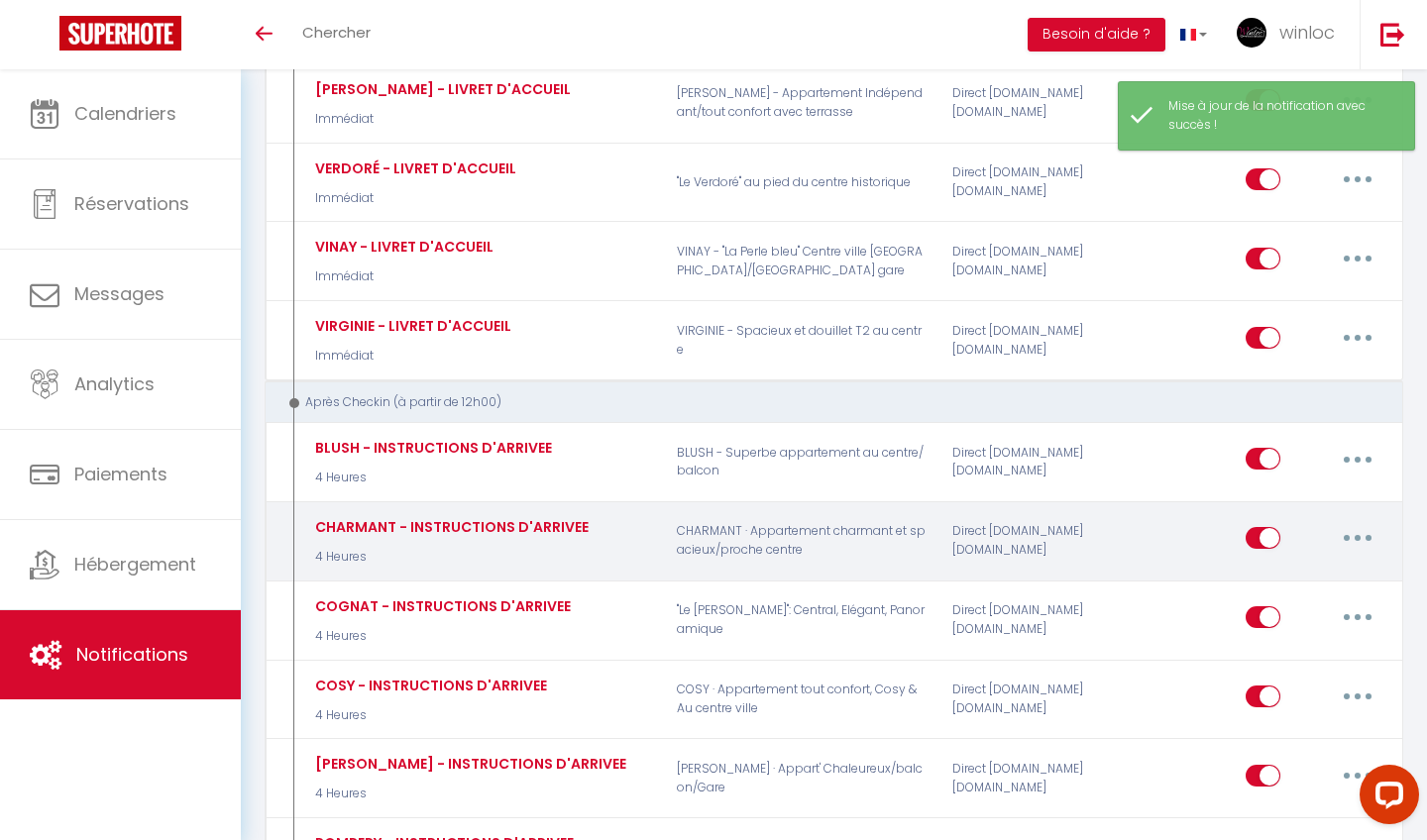 click at bounding box center (1358, 538) 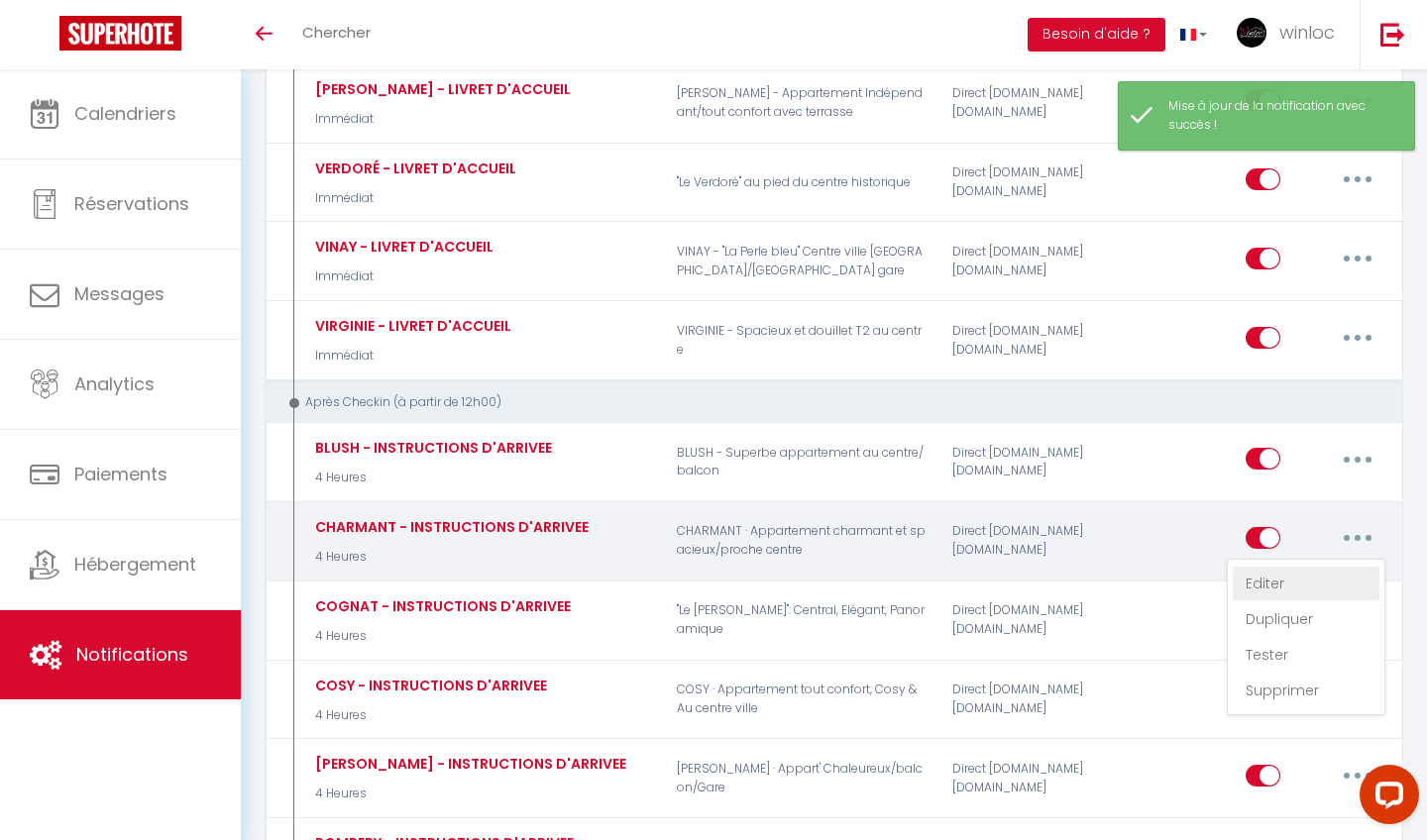 click on "Editer" at bounding box center [1306, 583] 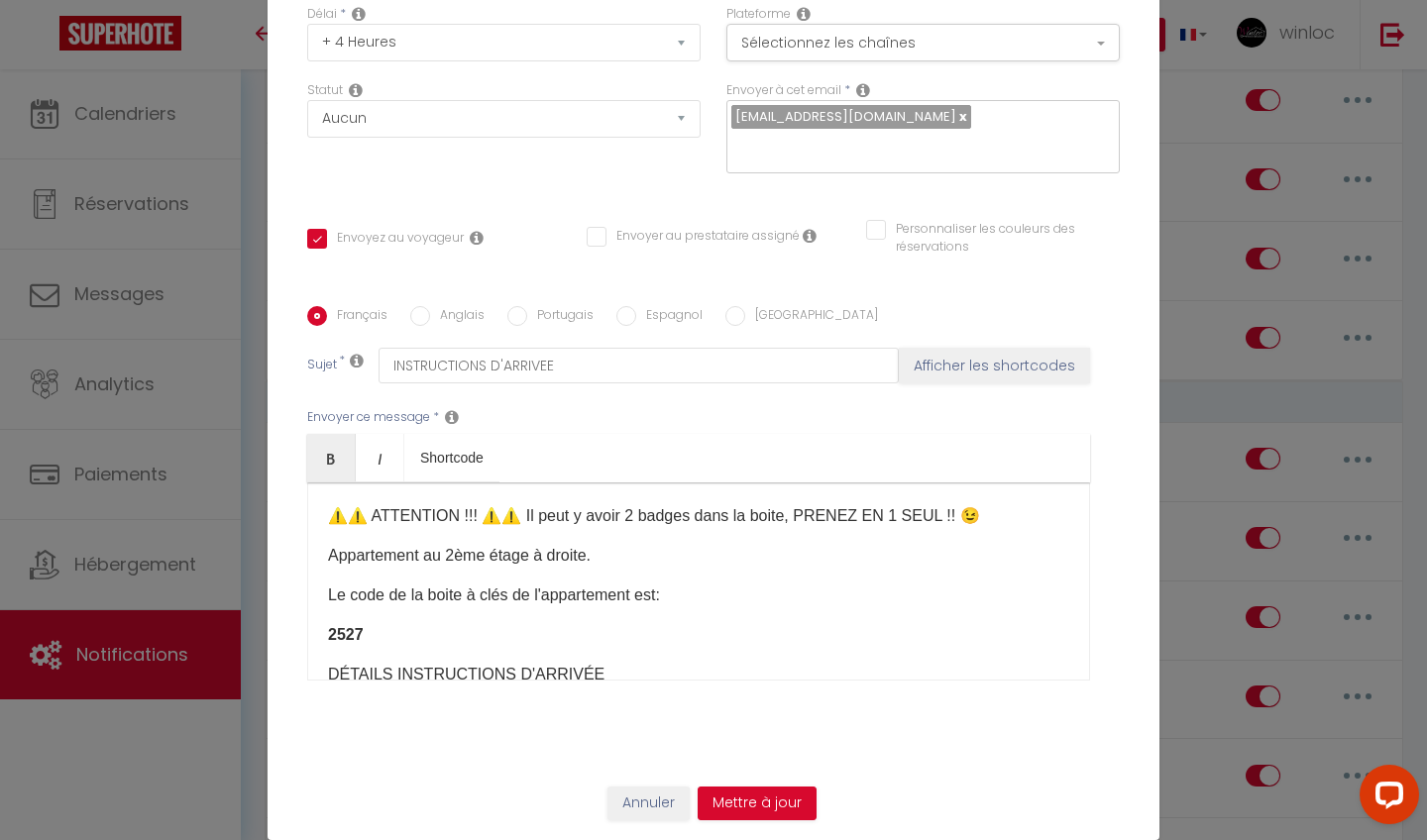 scroll, scrollTop: 271, scrollLeft: 0, axis: vertical 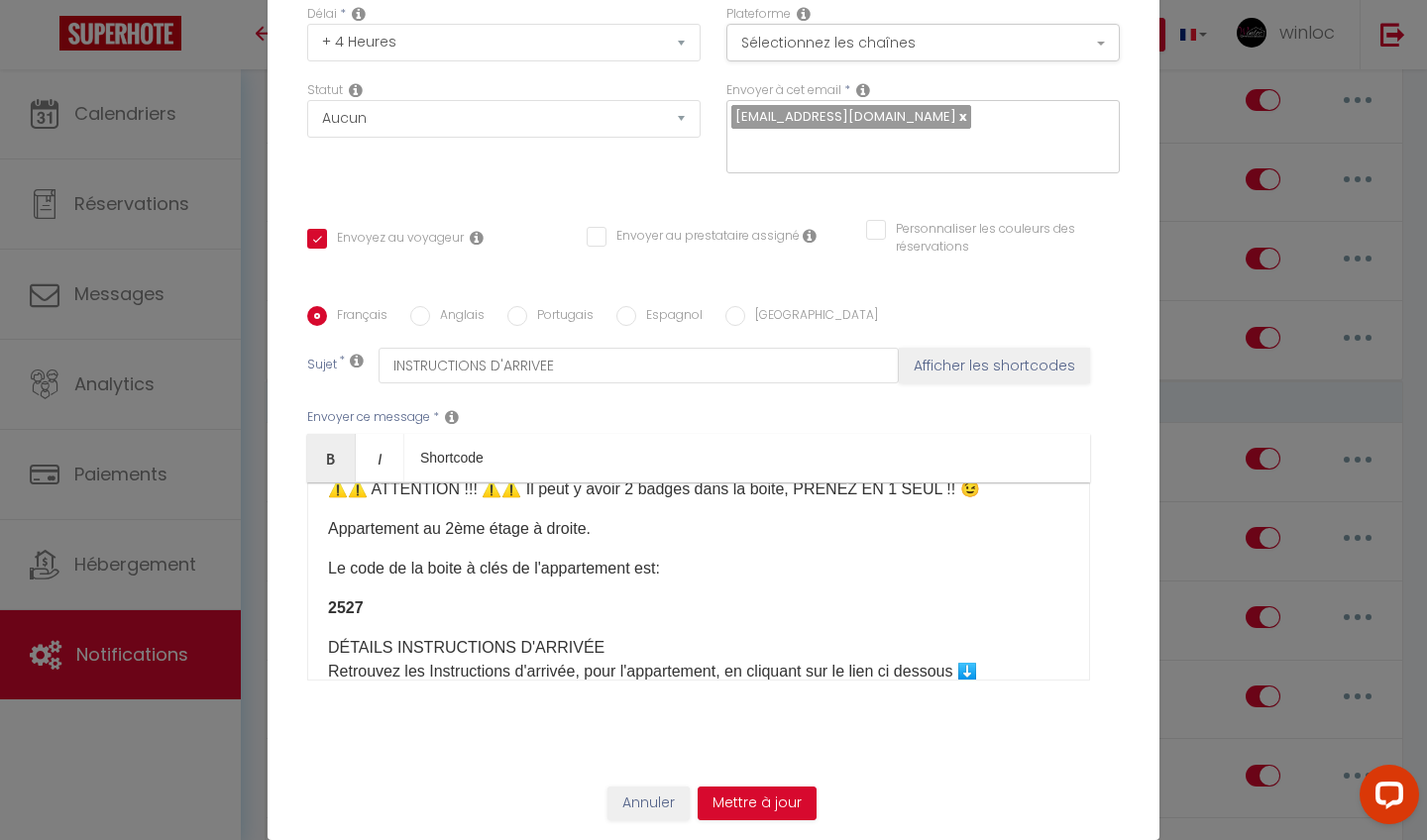 click on "2527" at bounding box center [699, 608] 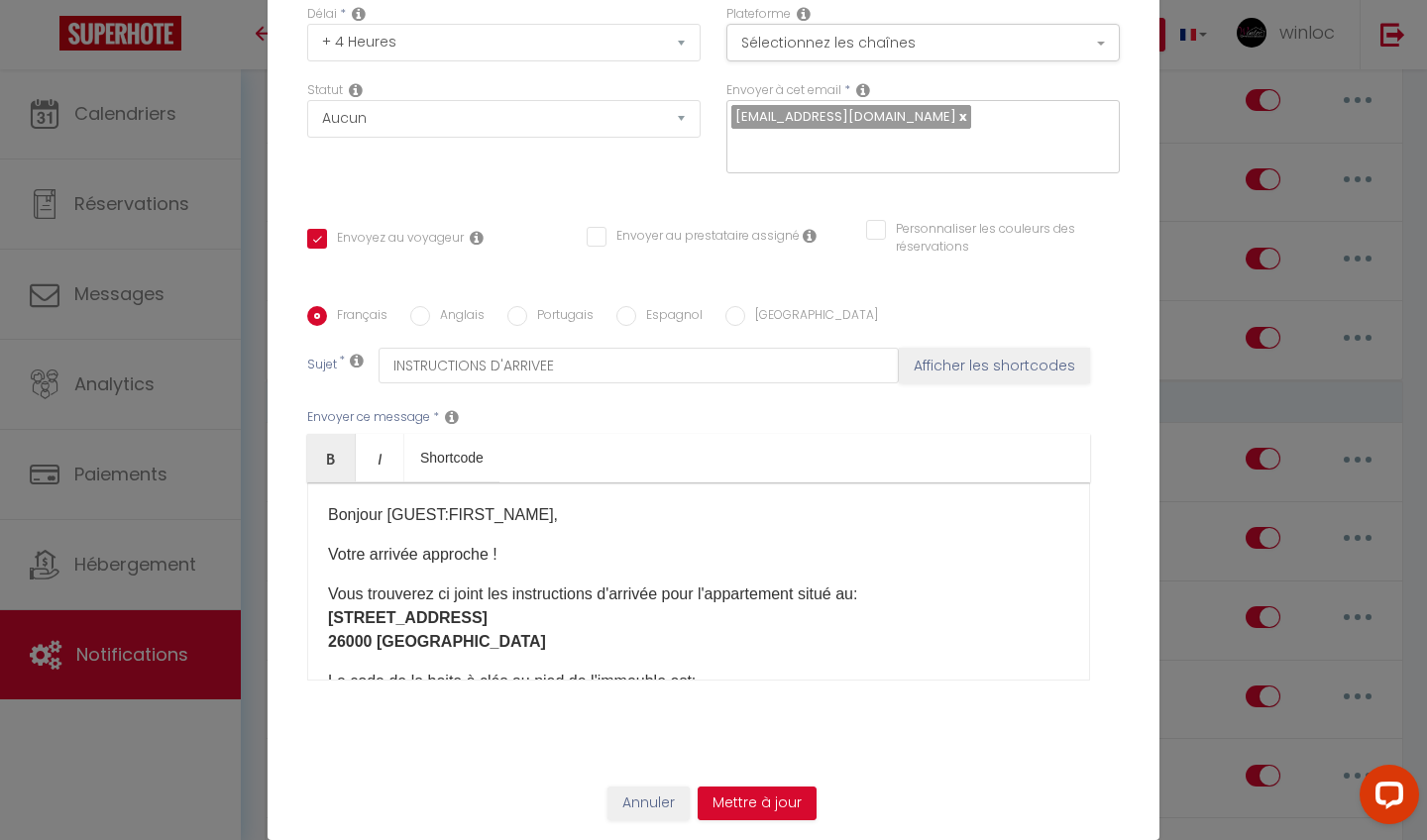 scroll, scrollTop: 0, scrollLeft: 0, axis: both 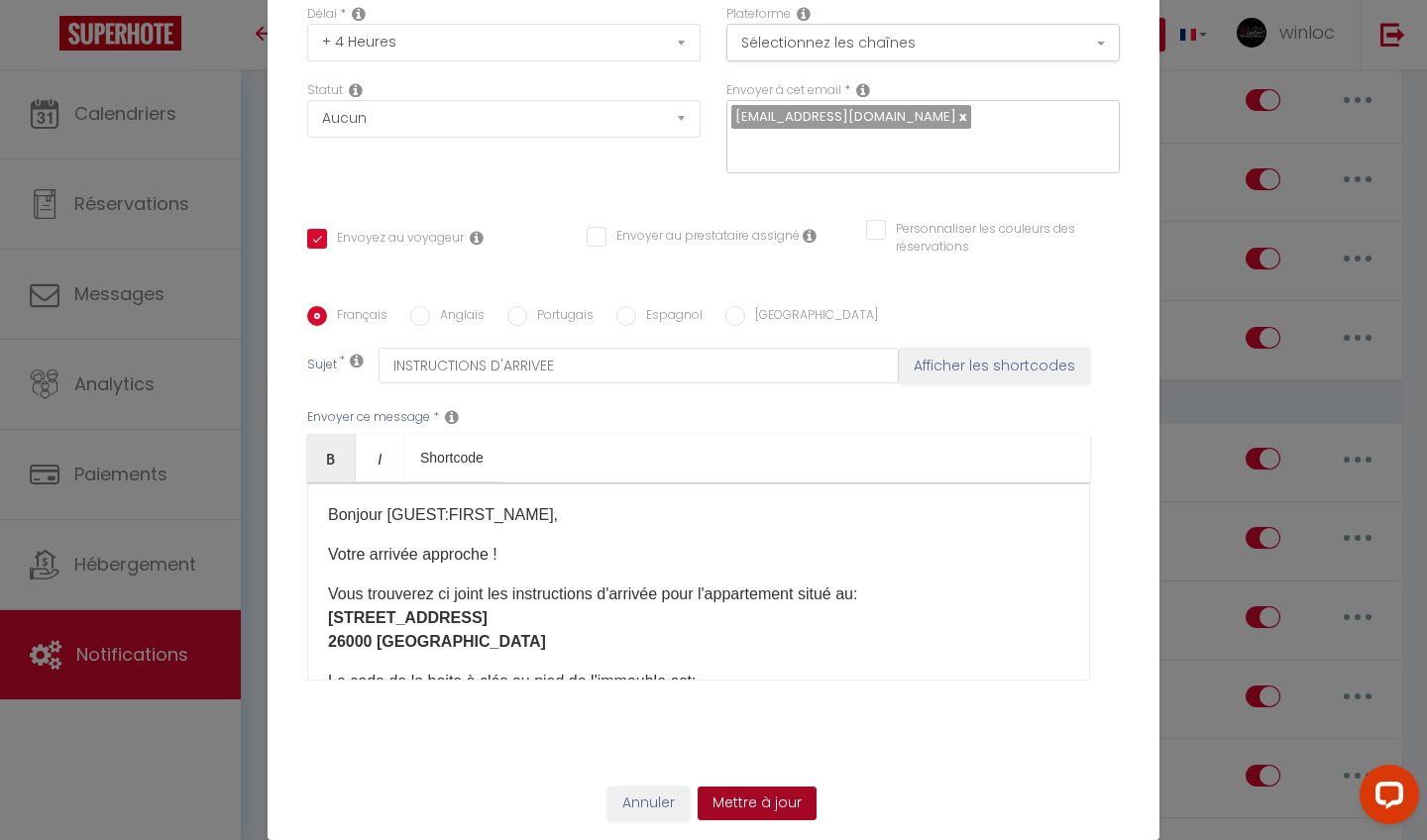 click on "Mettre à jour" at bounding box center (757, 803) 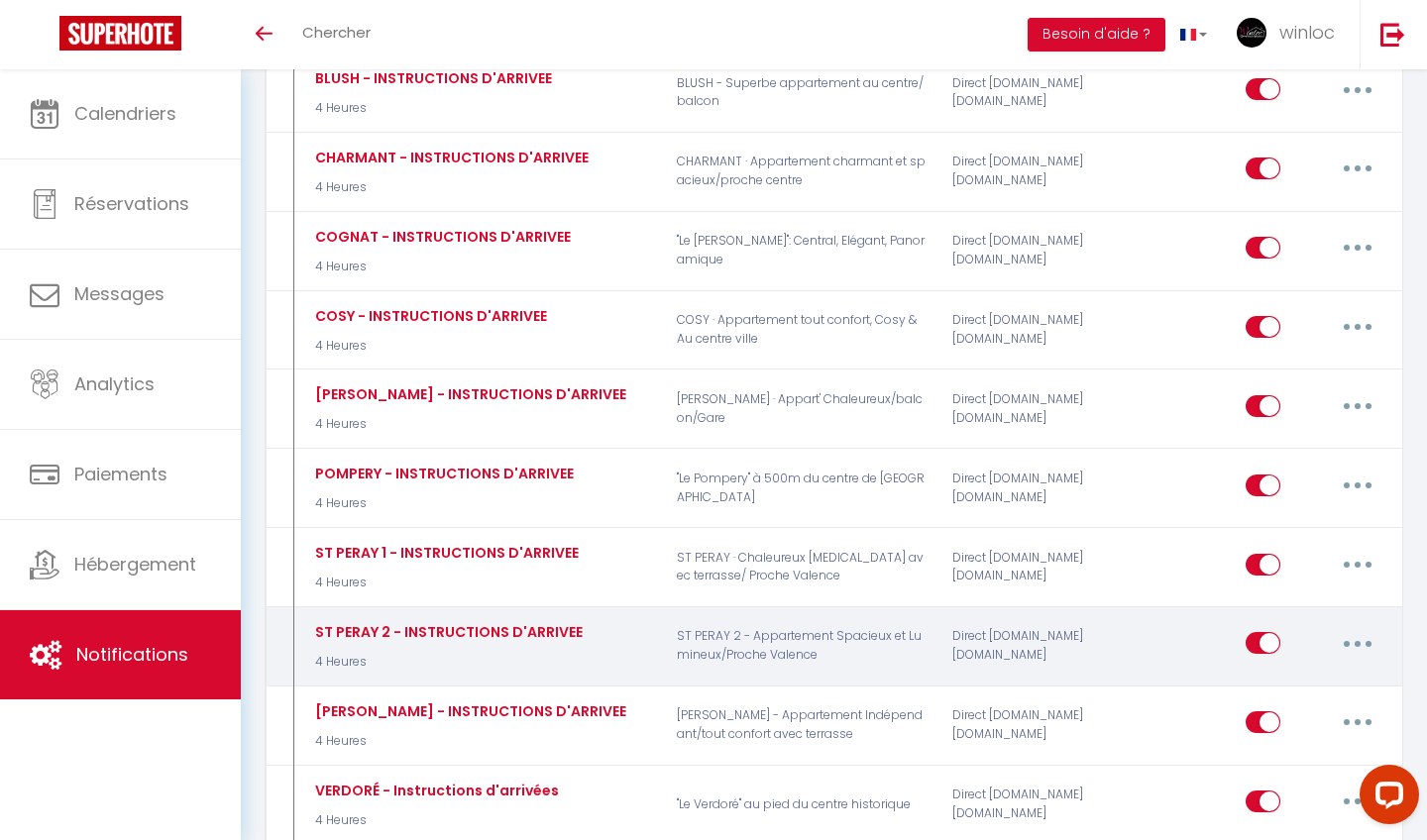 scroll, scrollTop: 2811, scrollLeft: 0, axis: vertical 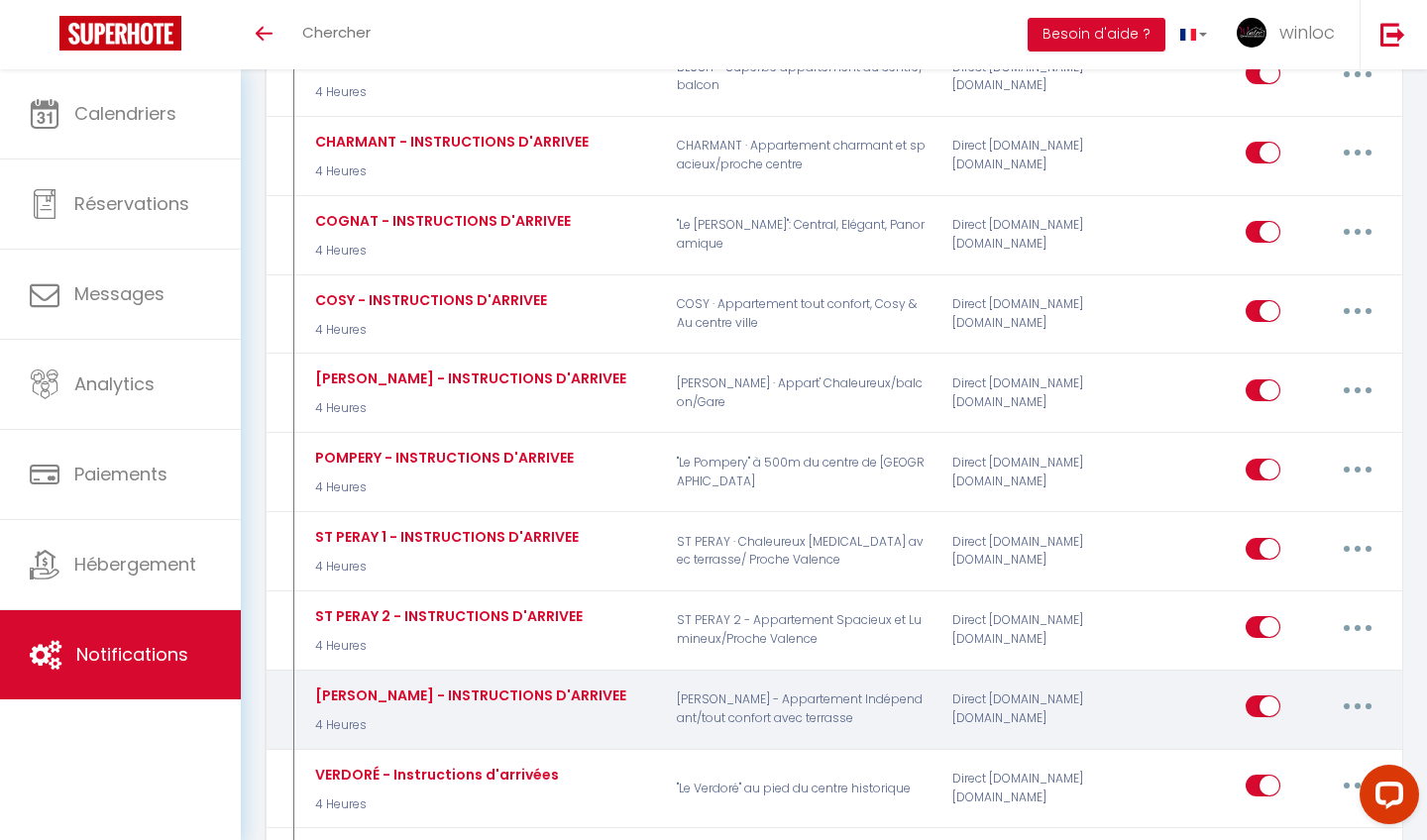 click at bounding box center [1358, 706] 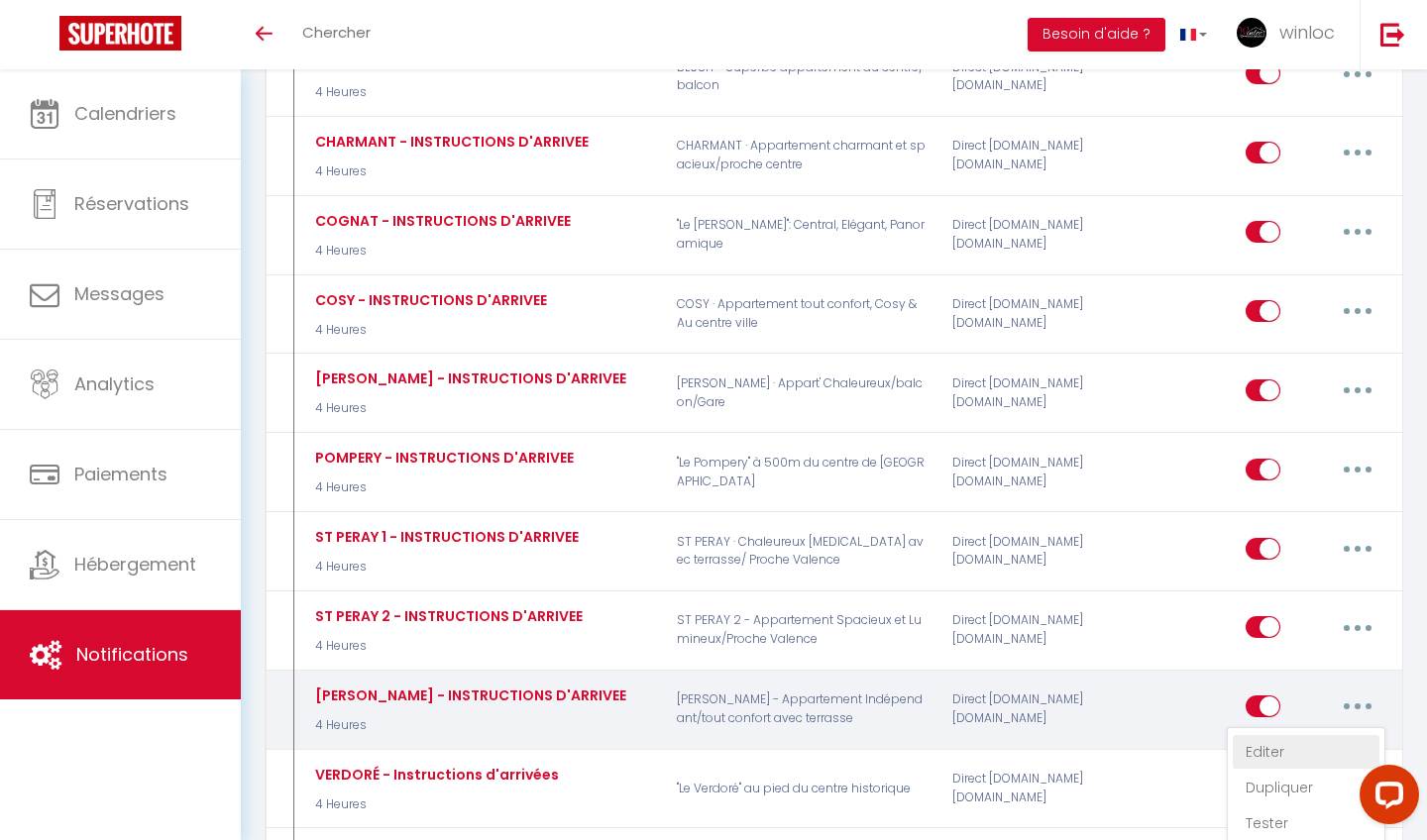 click on "Editer" at bounding box center [1306, 752] 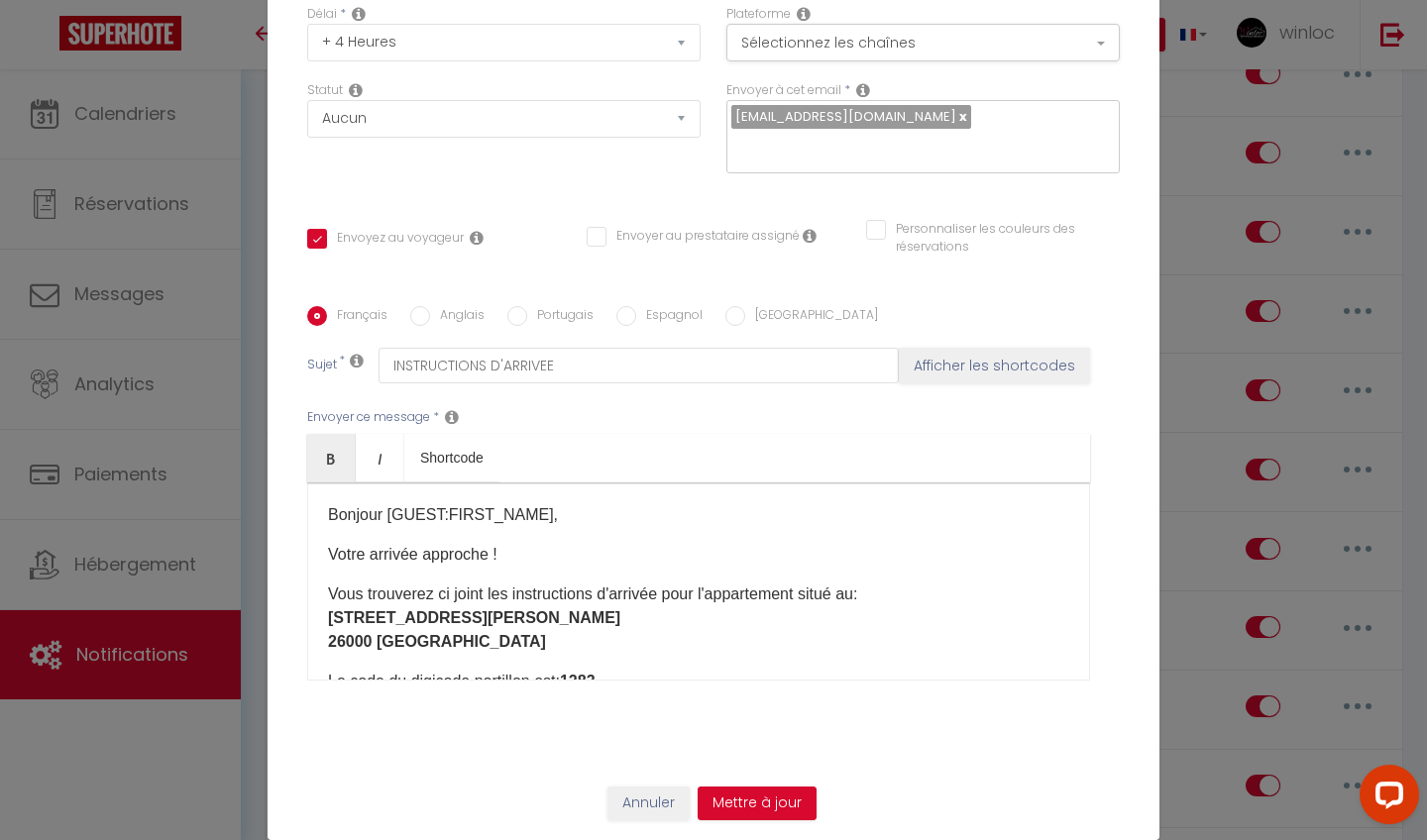 scroll, scrollTop: 163, scrollLeft: 0, axis: vertical 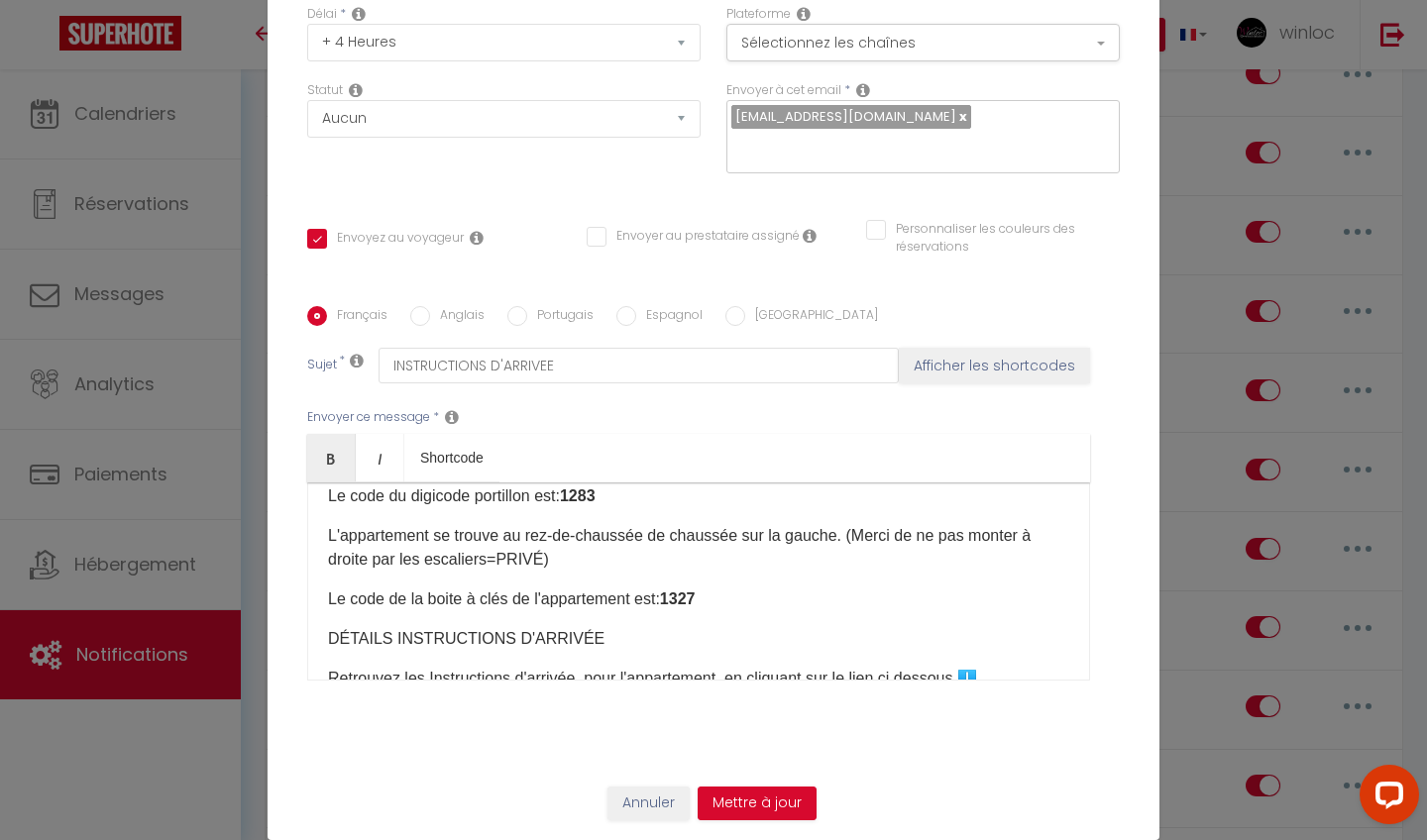 click on "Le code de la boite à clés de l'appartement est:  1327" at bounding box center (699, 599) 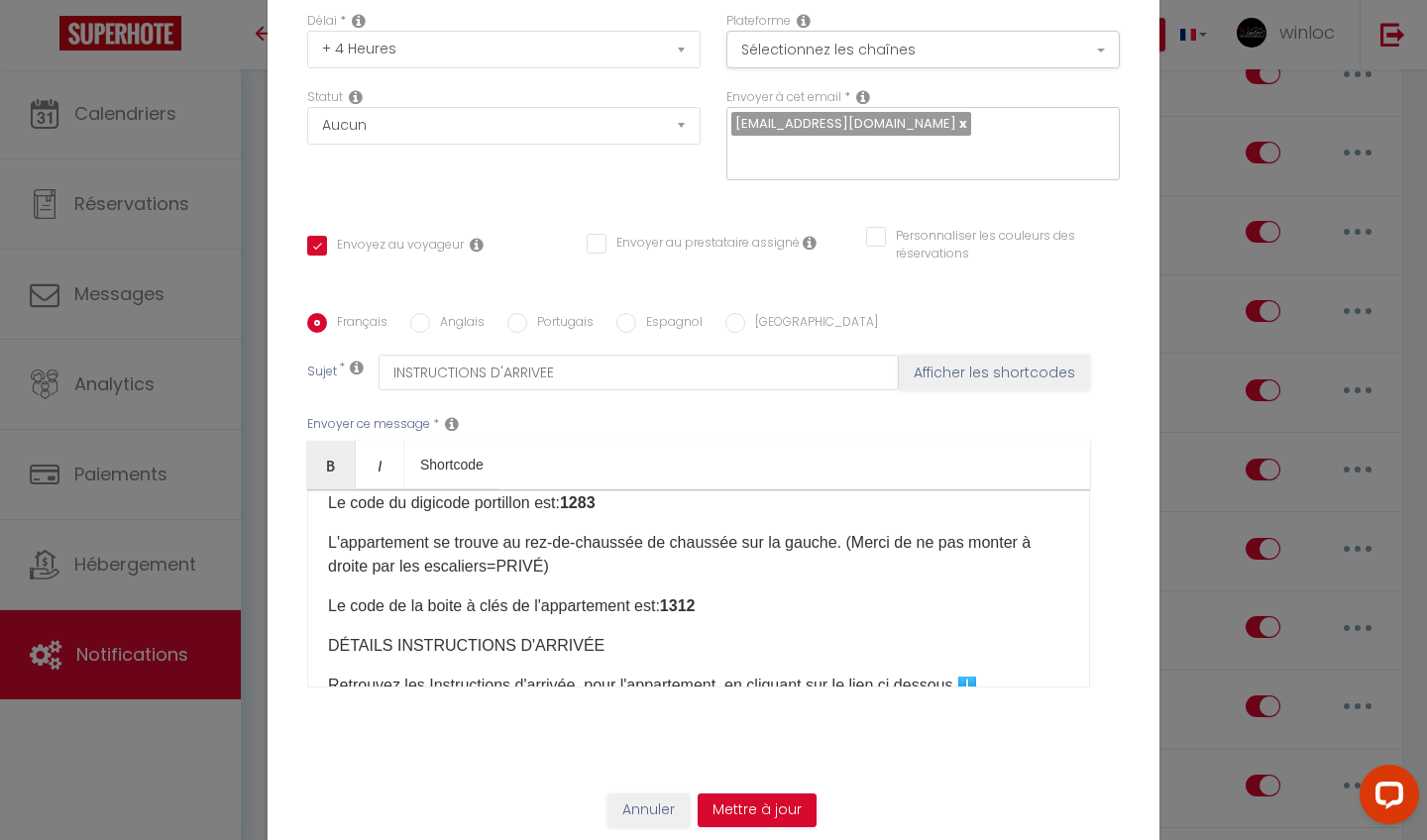 scroll, scrollTop: 152, scrollLeft: 0, axis: vertical 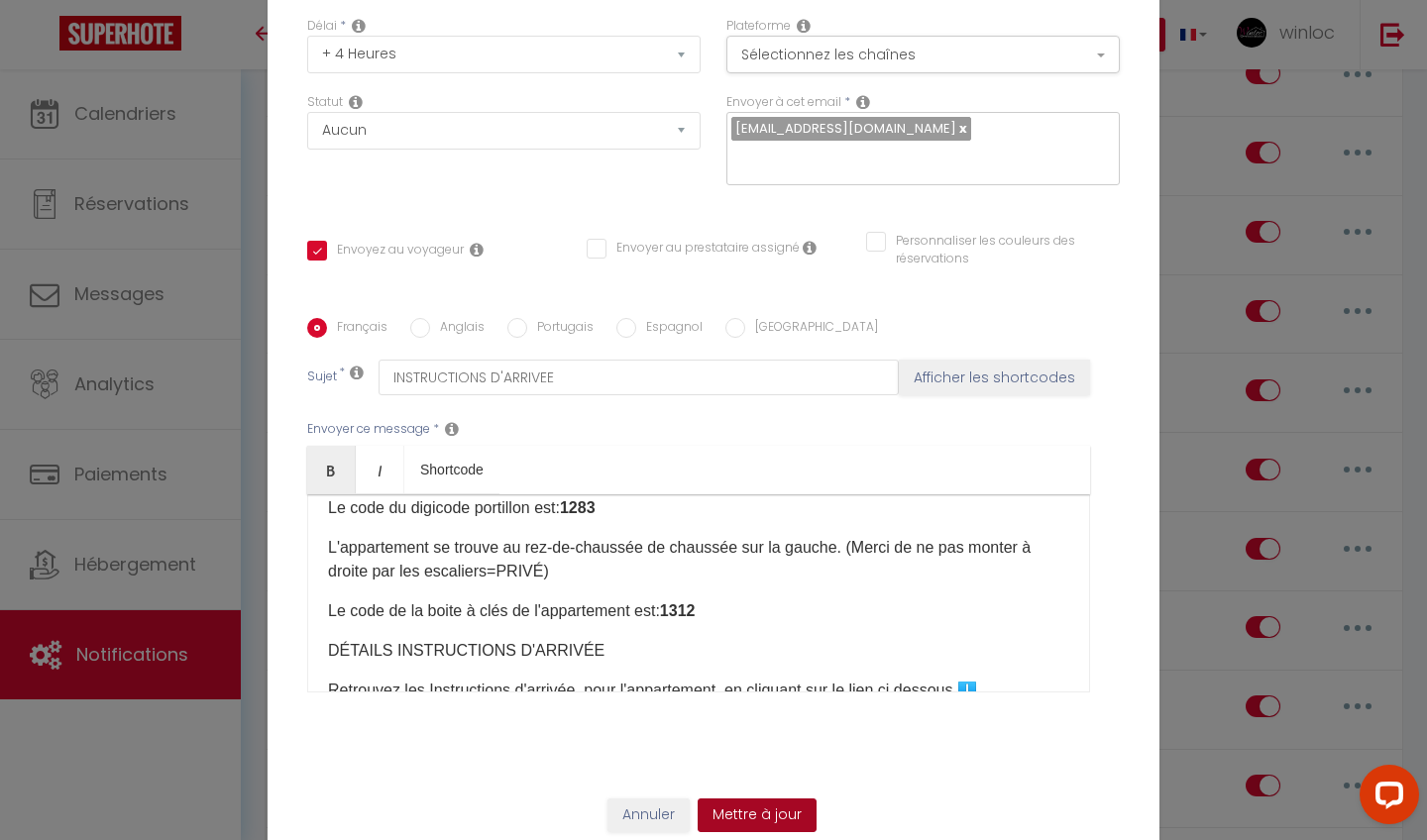 click on "Mettre à jour" at bounding box center [757, 815] 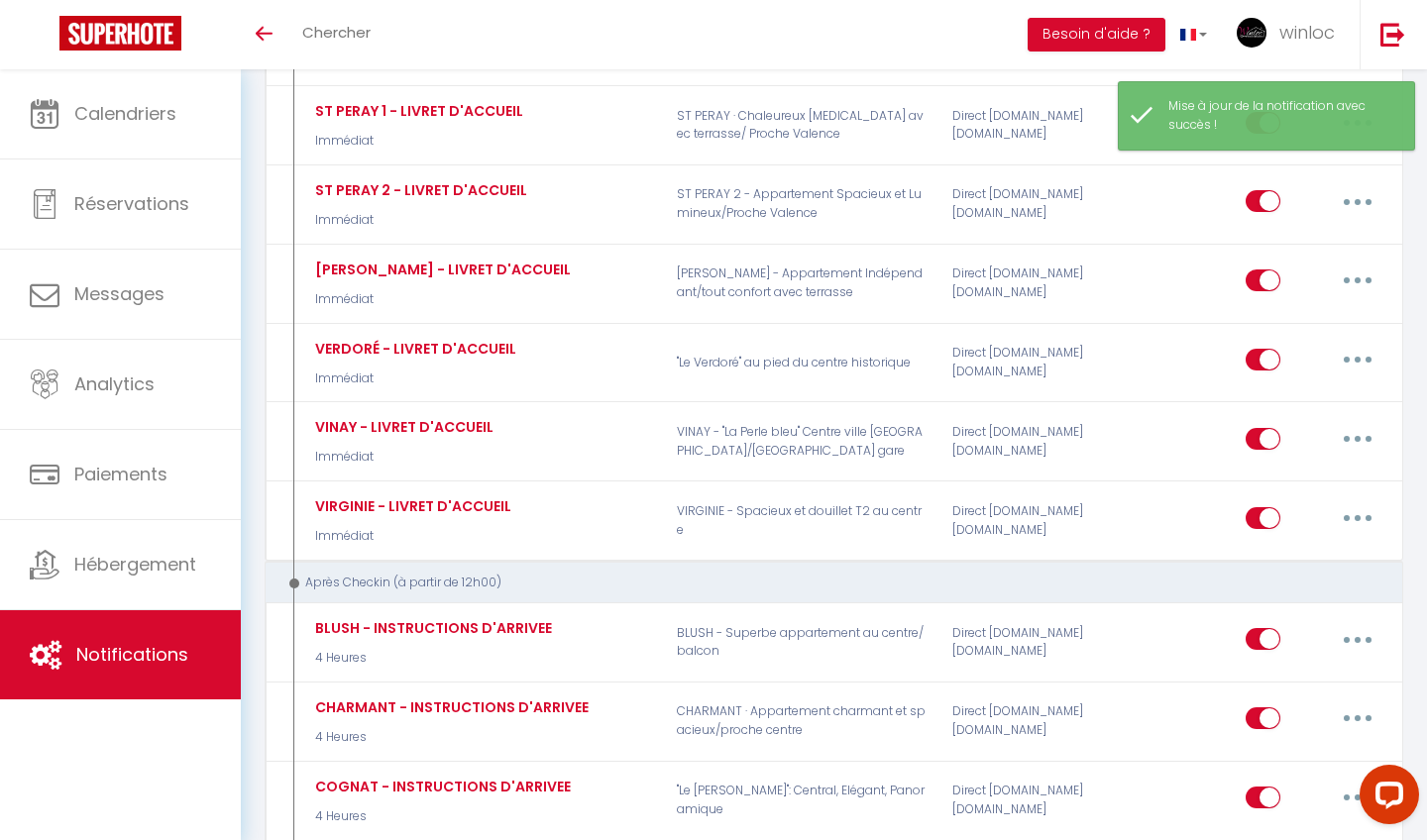 scroll, scrollTop: 2244, scrollLeft: 0, axis: vertical 